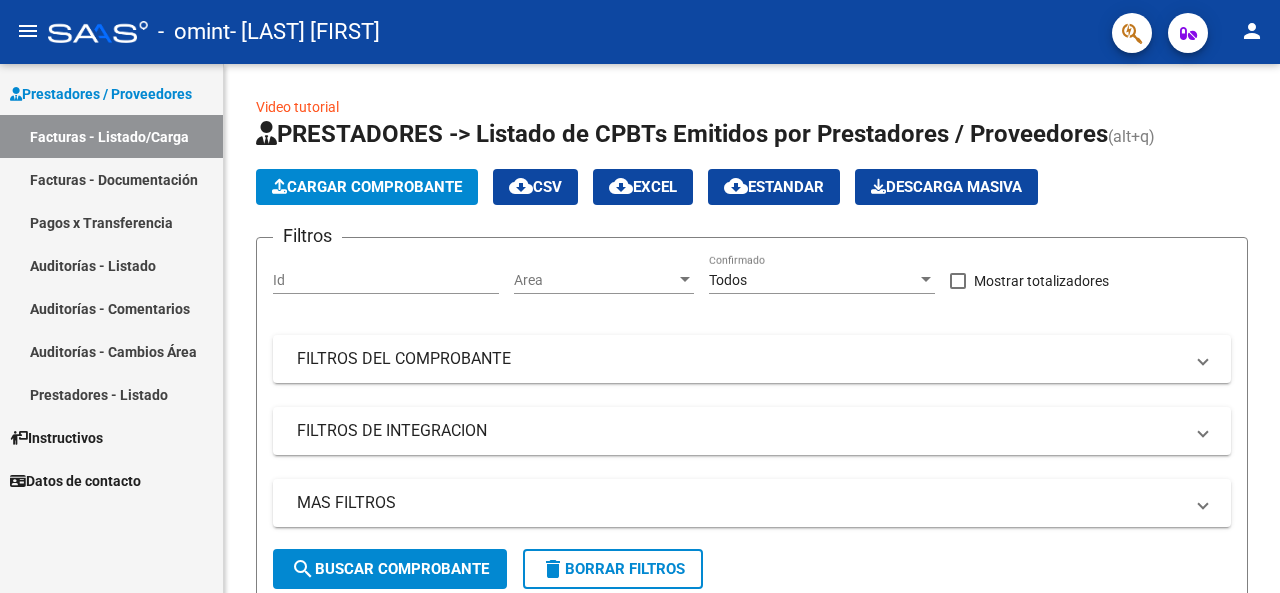 scroll, scrollTop: 0, scrollLeft: 0, axis: both 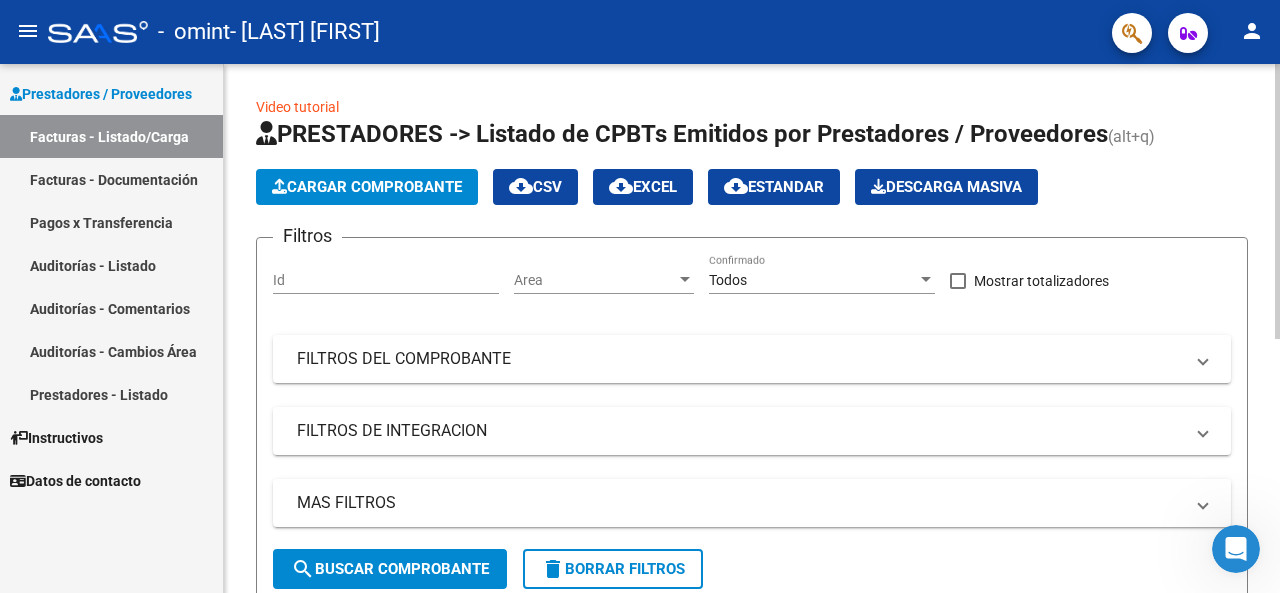 click on "Cargar Comprobante" 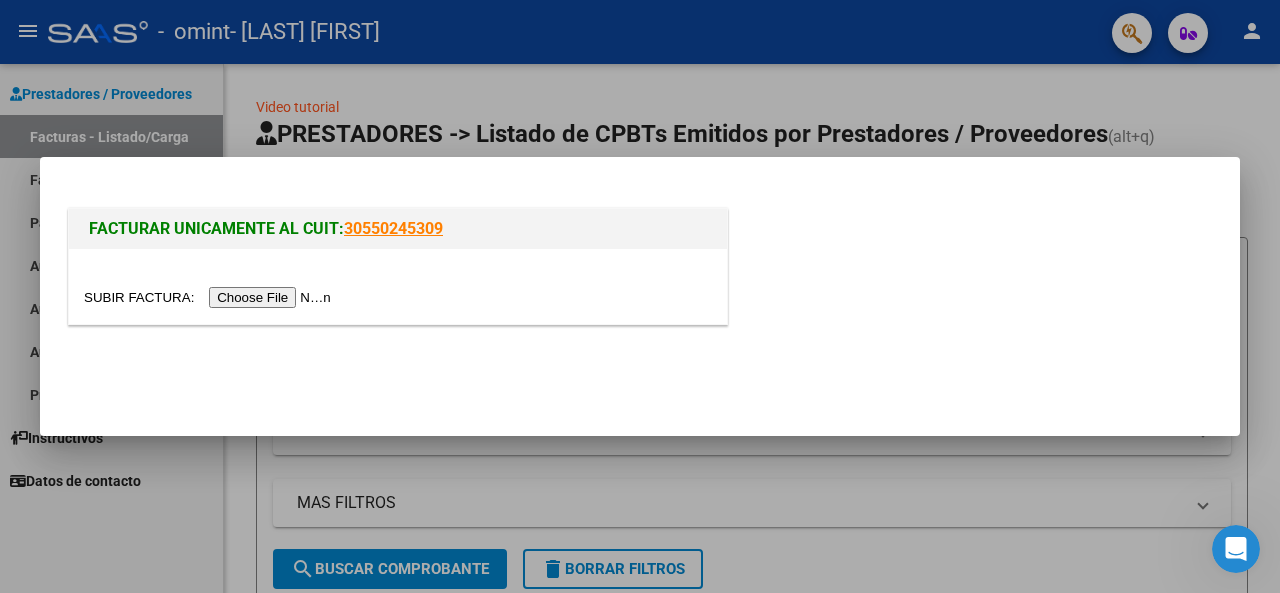 click at bounding box center (210, 297) 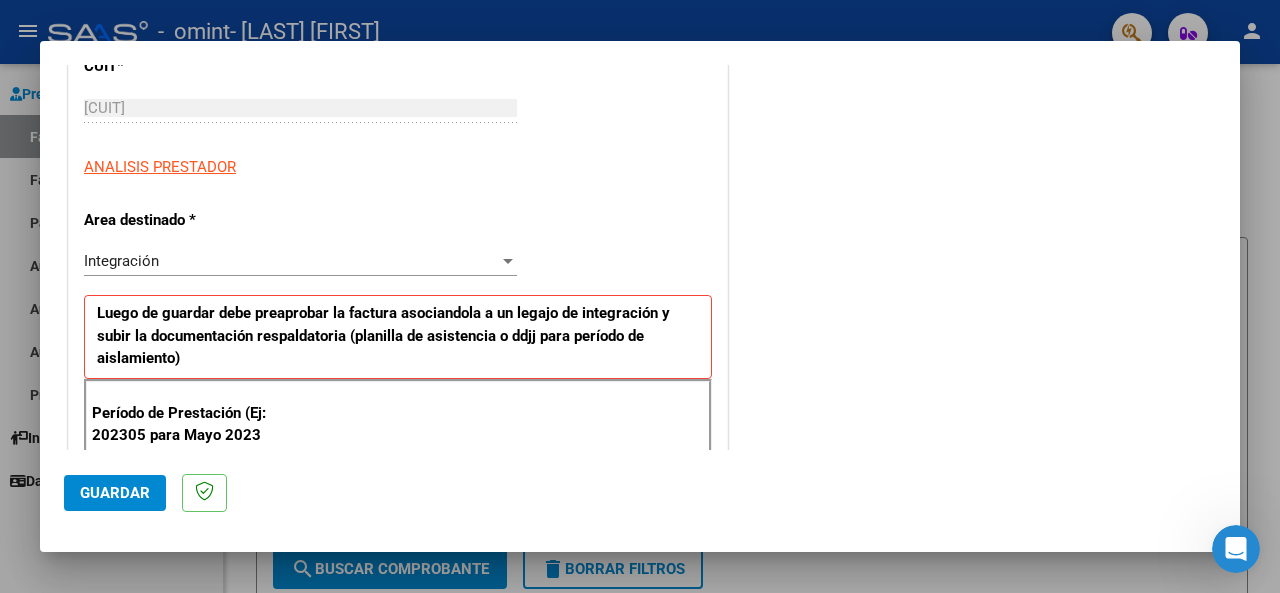 scroll, scrollTop: 294, scrollLeft: 0, axis: vertical 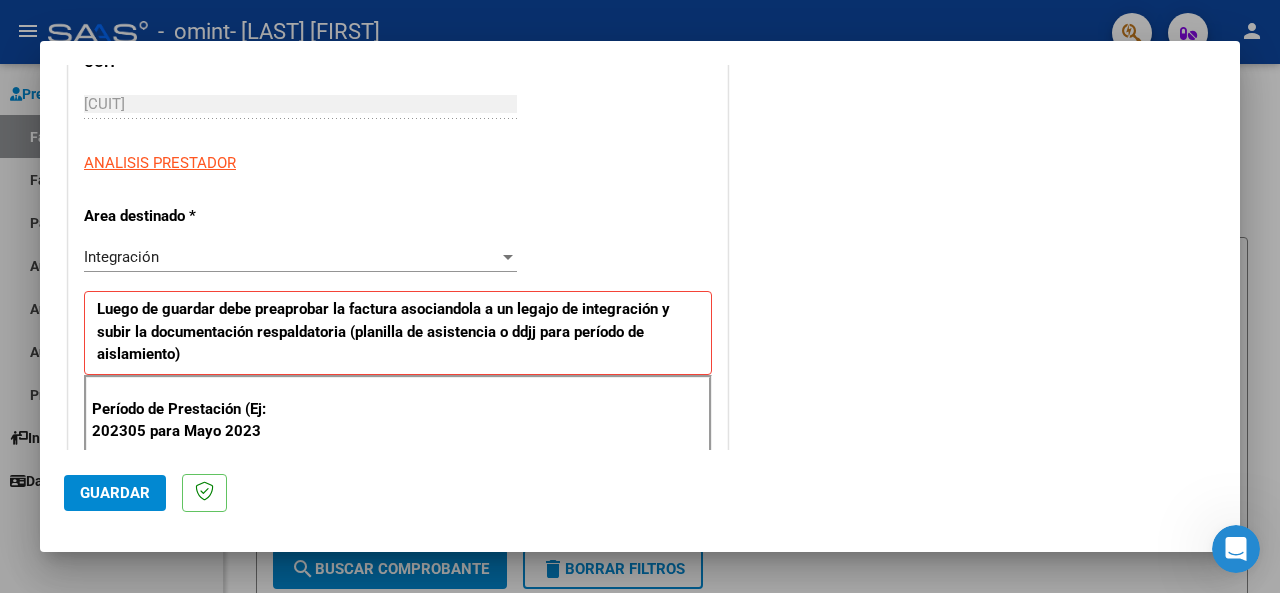 click on "Integración Seleccionar Area" at bounding box center [300, 257] 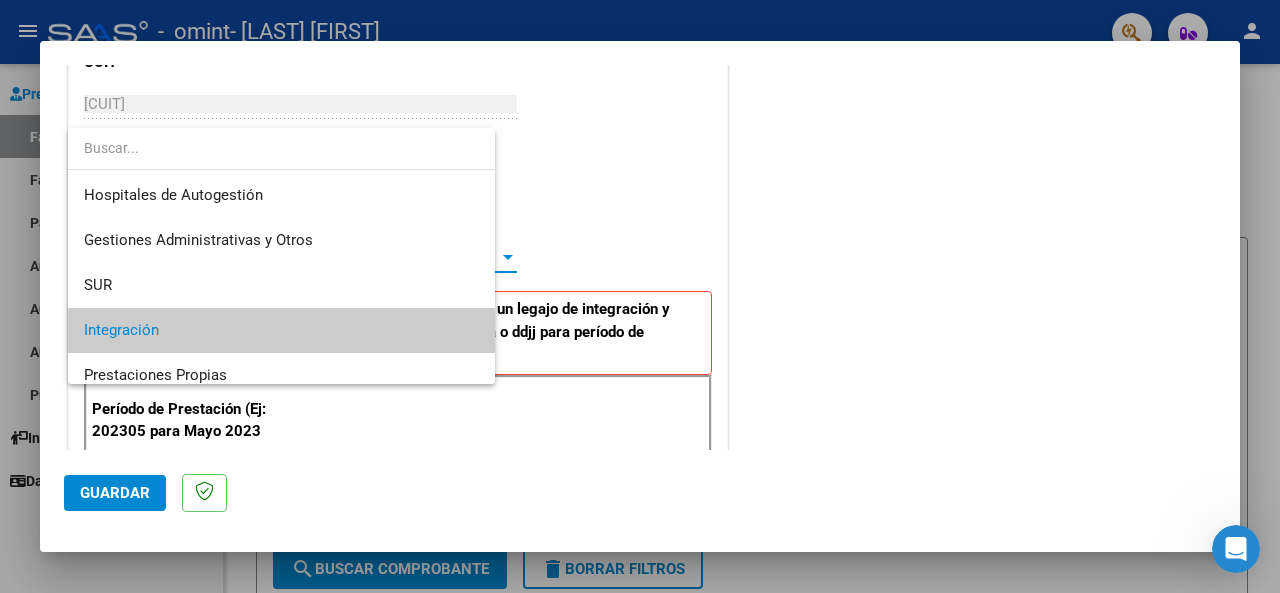 scroll, scrollTop: 74, scrollLeft: 0, axis: vertical 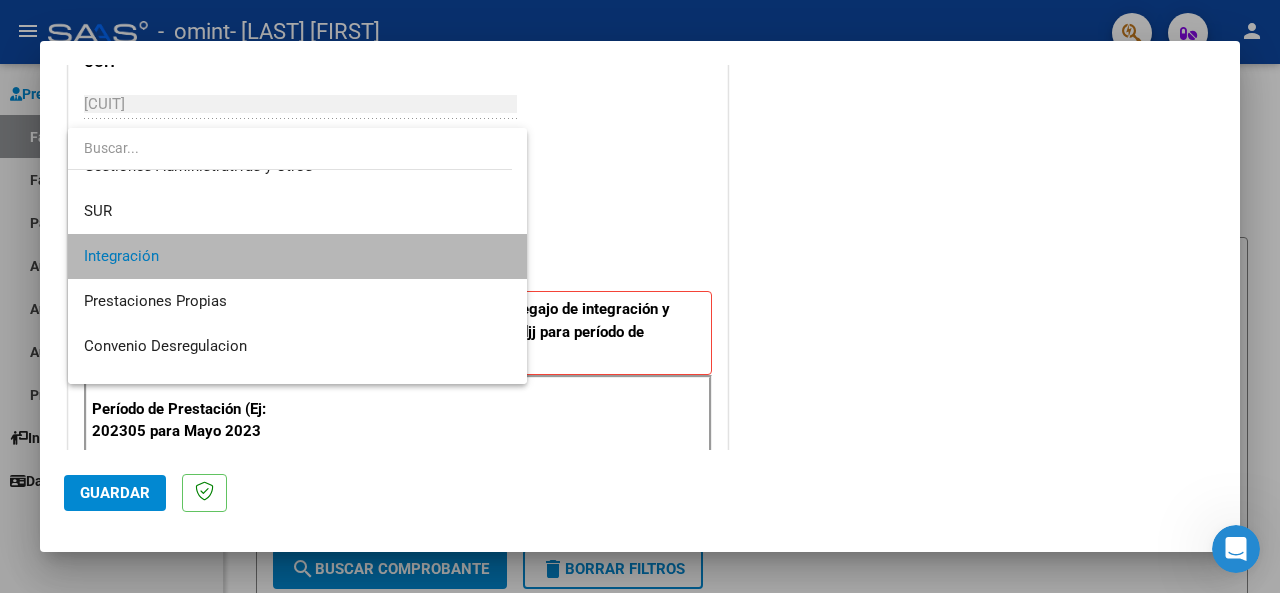 click on "Integración" at bounding box center [298, 256] 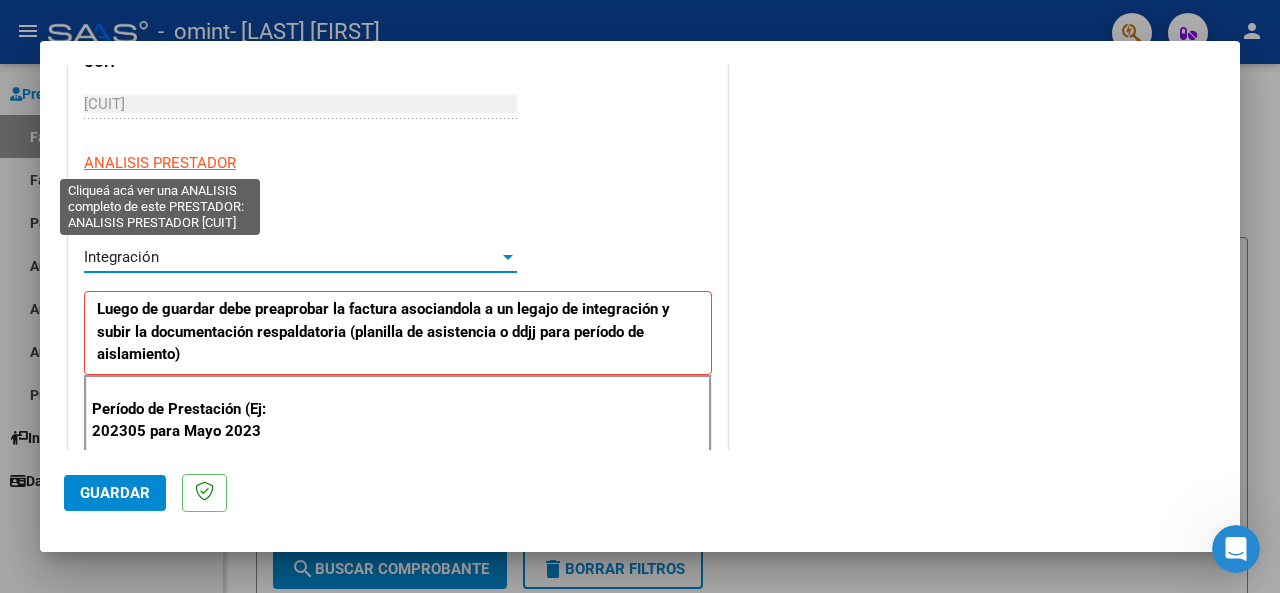click on "ANALISIS PRESTADOR" at bounding box center [160, 163] 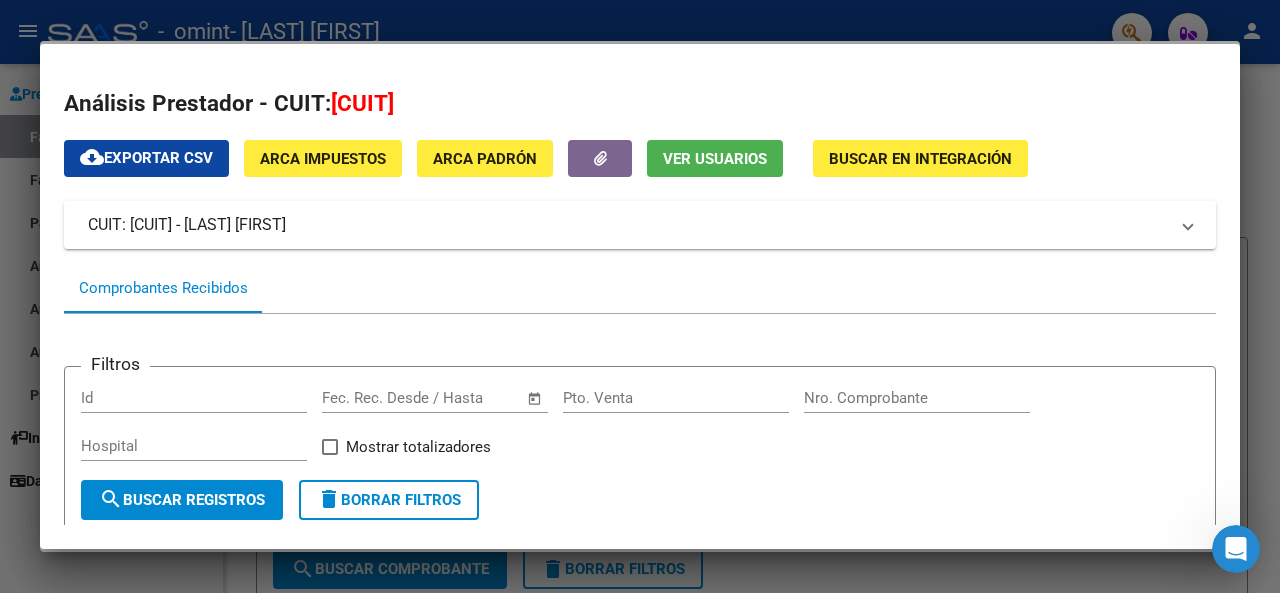 click at bounding box center [640, 296] 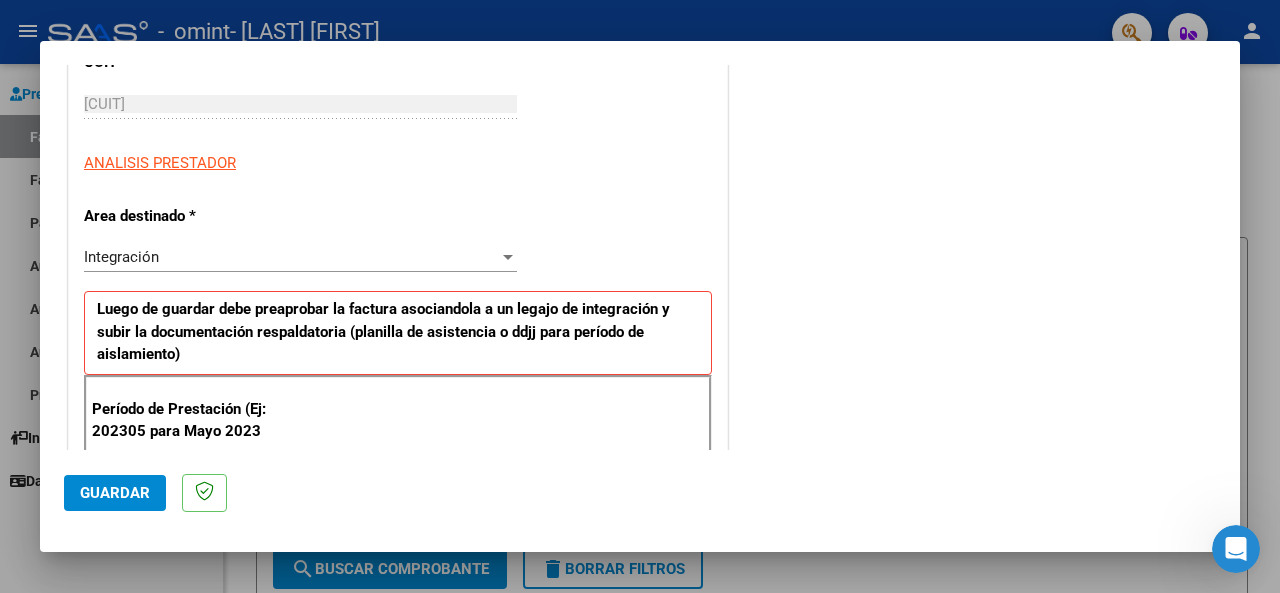 click at bounding box center (640, 296) 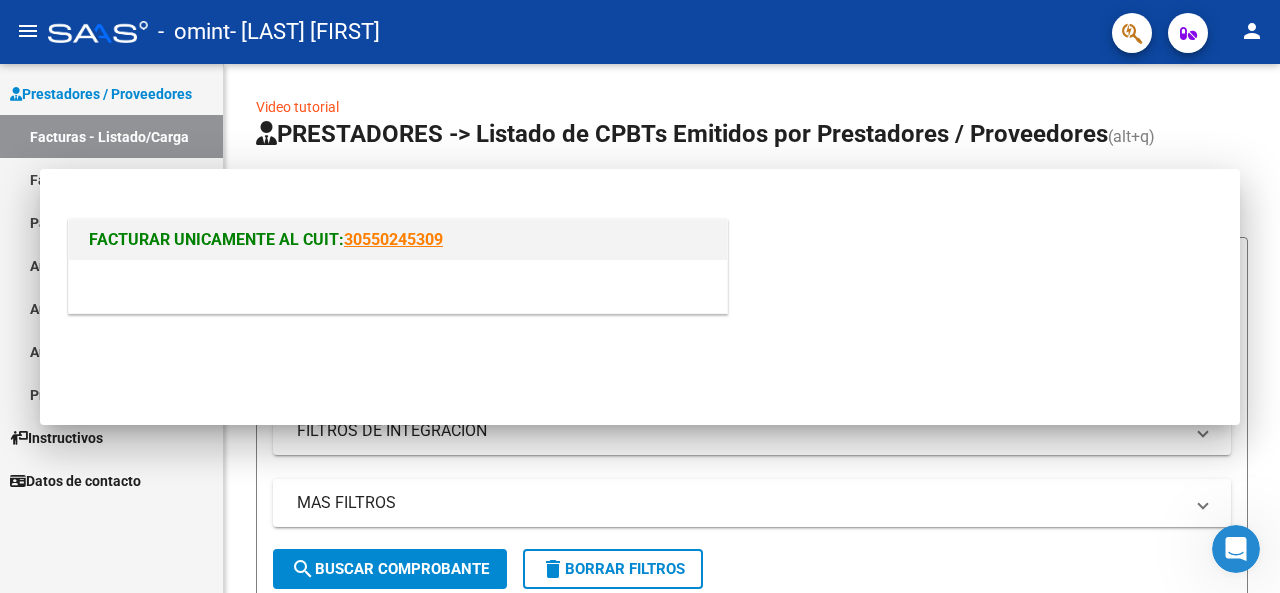 scroll, scrollTop: 0, scrollLeft: 0, axis: both 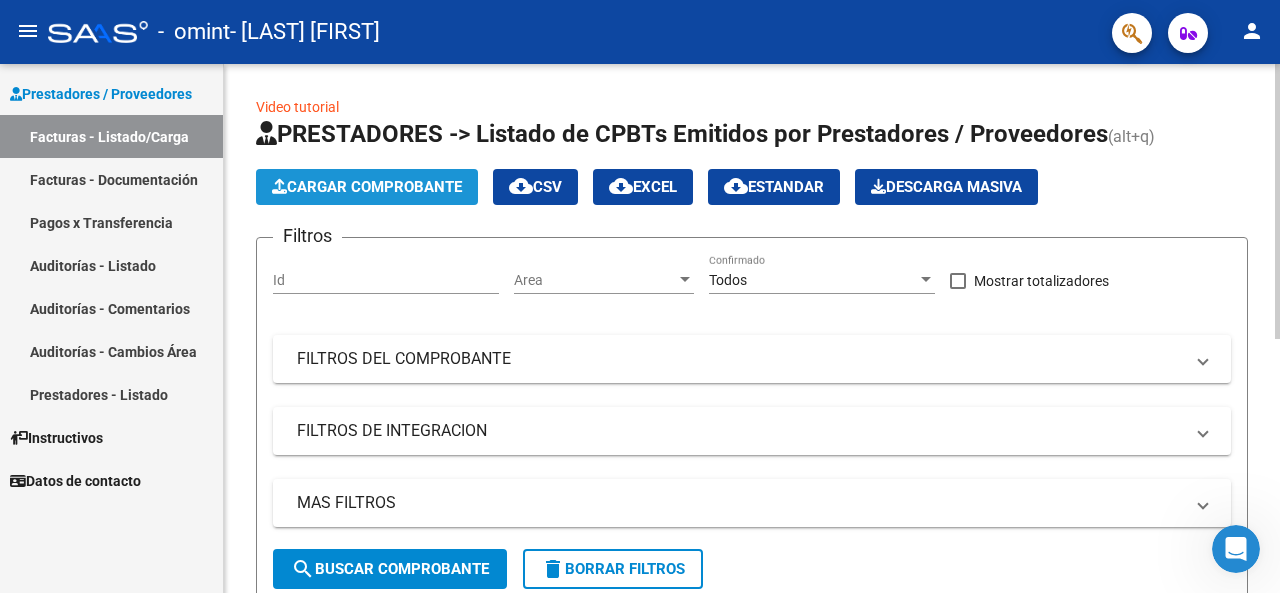 click on "Cargar Comprobante" 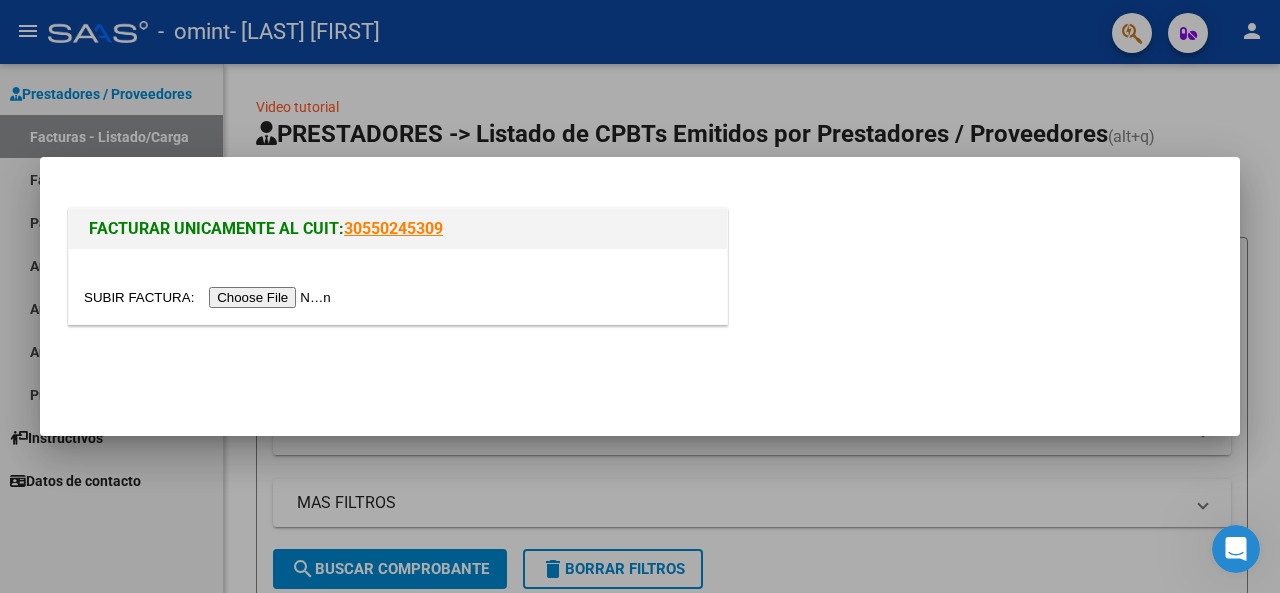 click at bounding box center [210, 297] 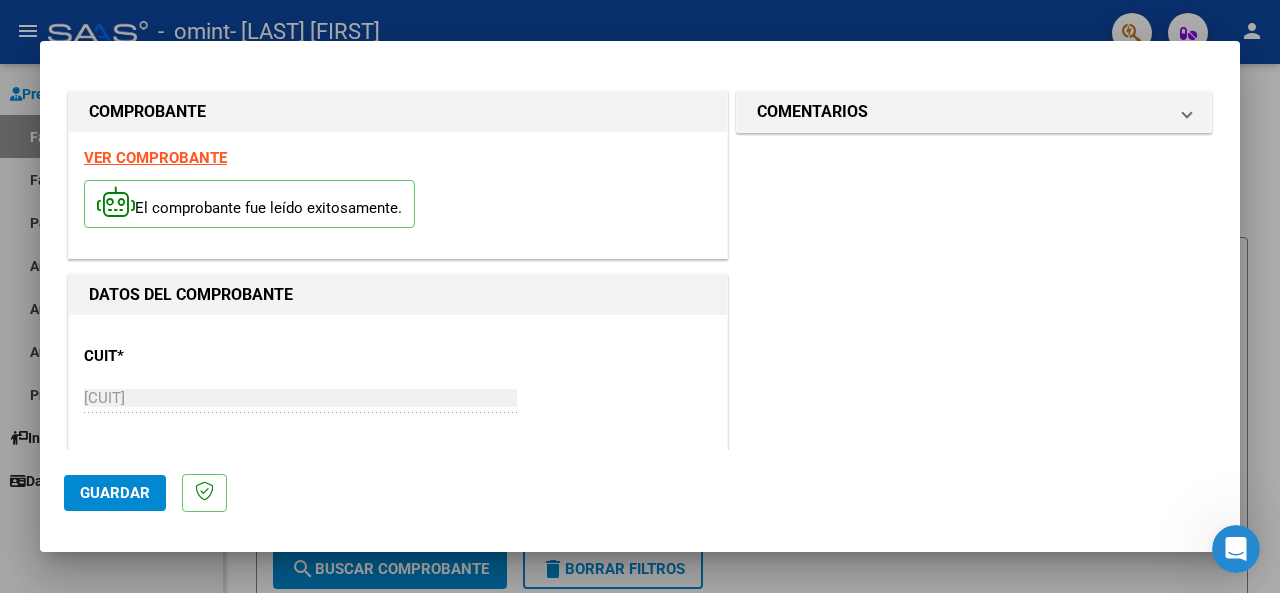 click on "Guardar" 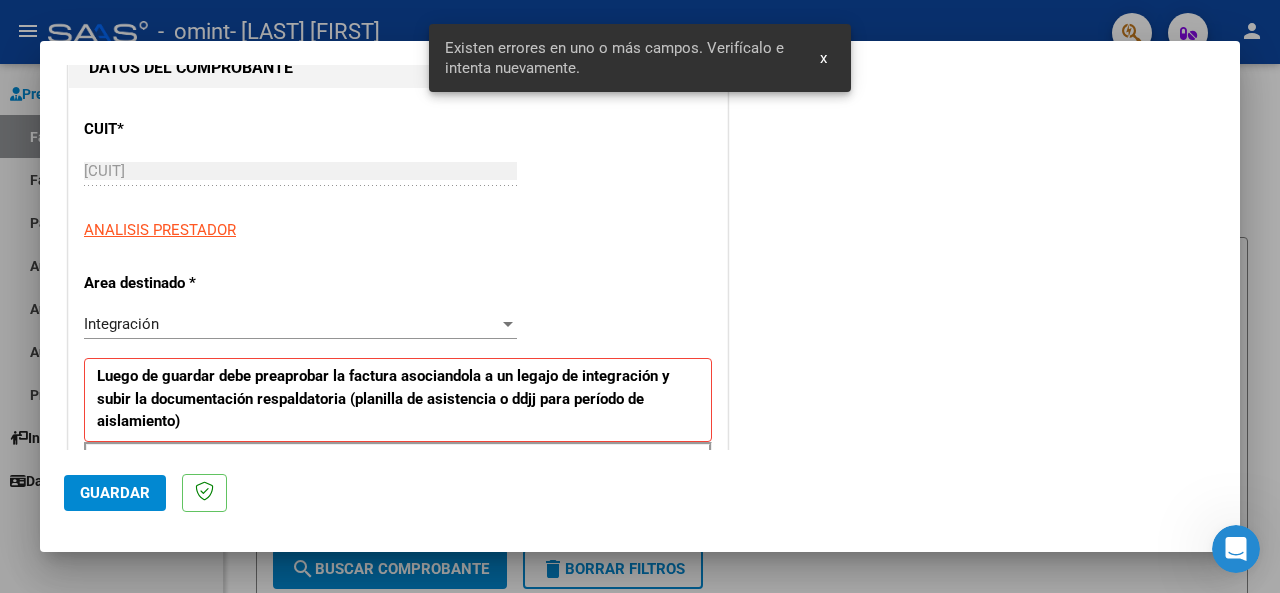 scroll, scrollTop: 485, scrollLeft: 0, axis: vertical 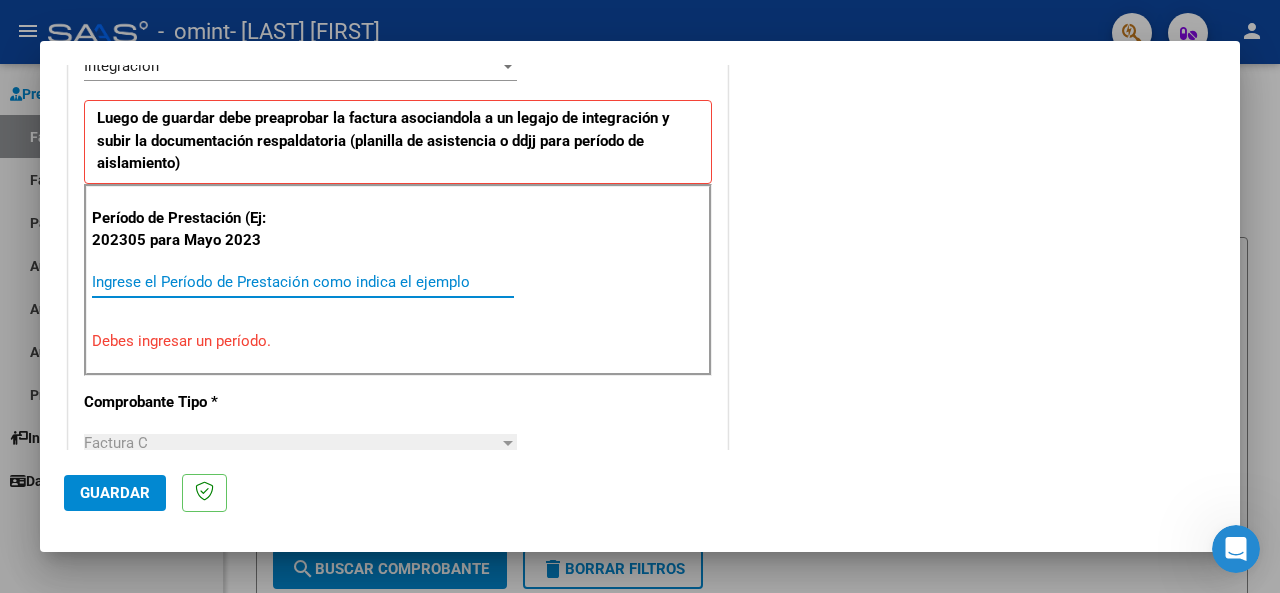 click on "Ingrese el Período de Prestación como indica el ejemplo" at bounding box center (303, 282) 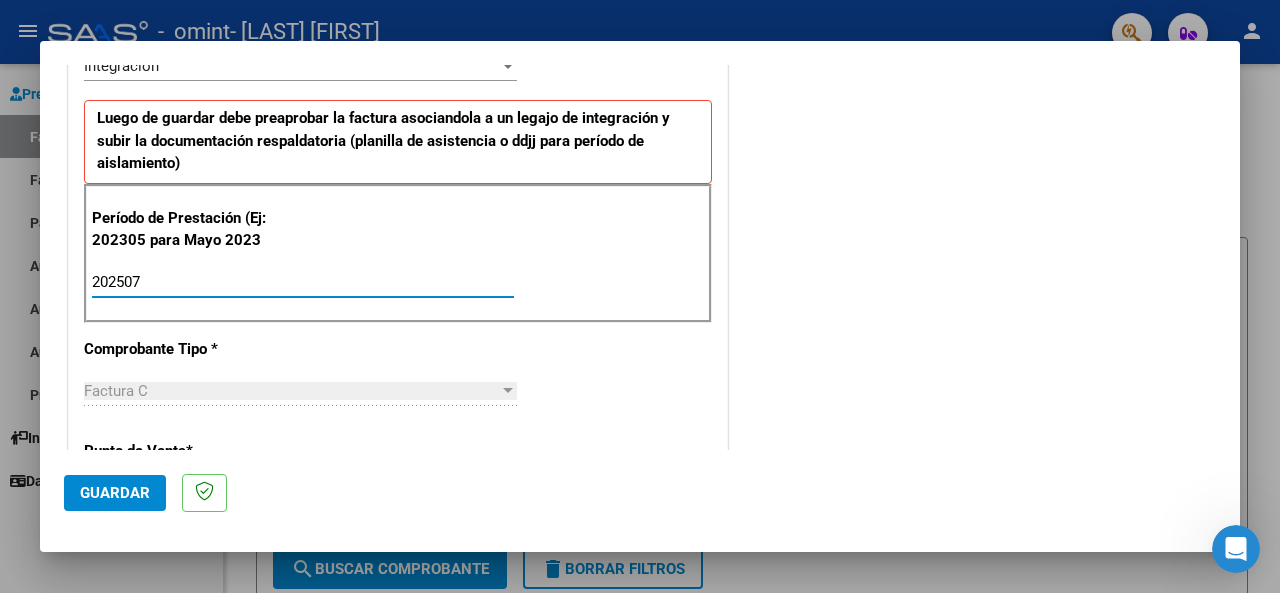 type on "202507" 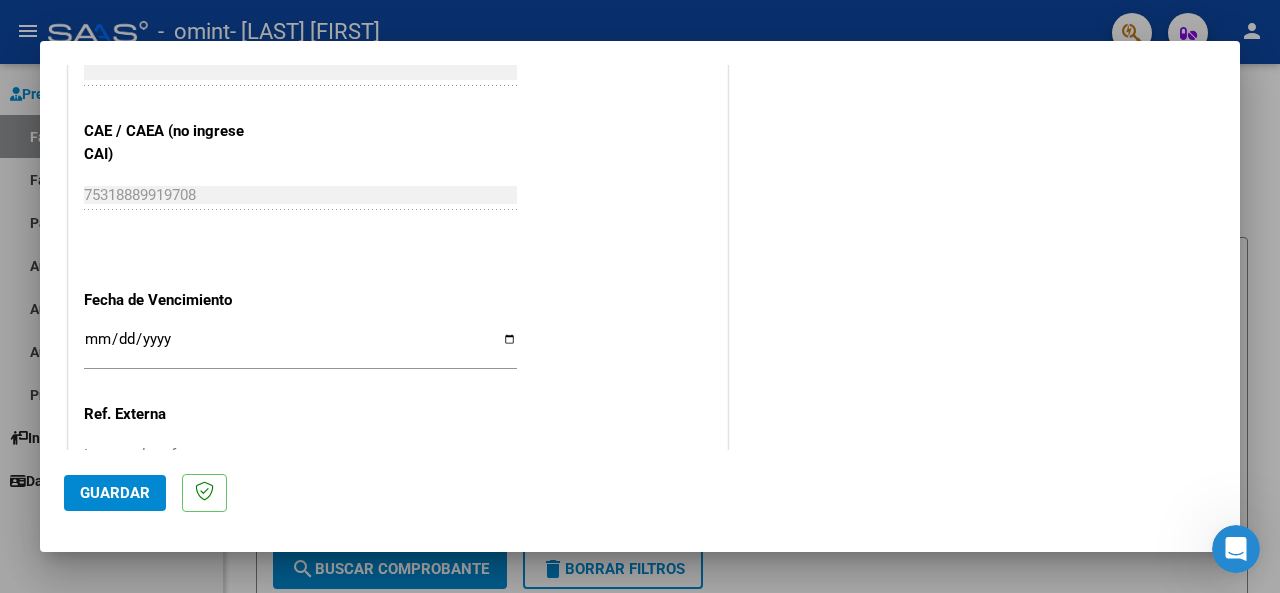 scroll, scrollTop: 1236, scrollLeft: 0, axis: vertical 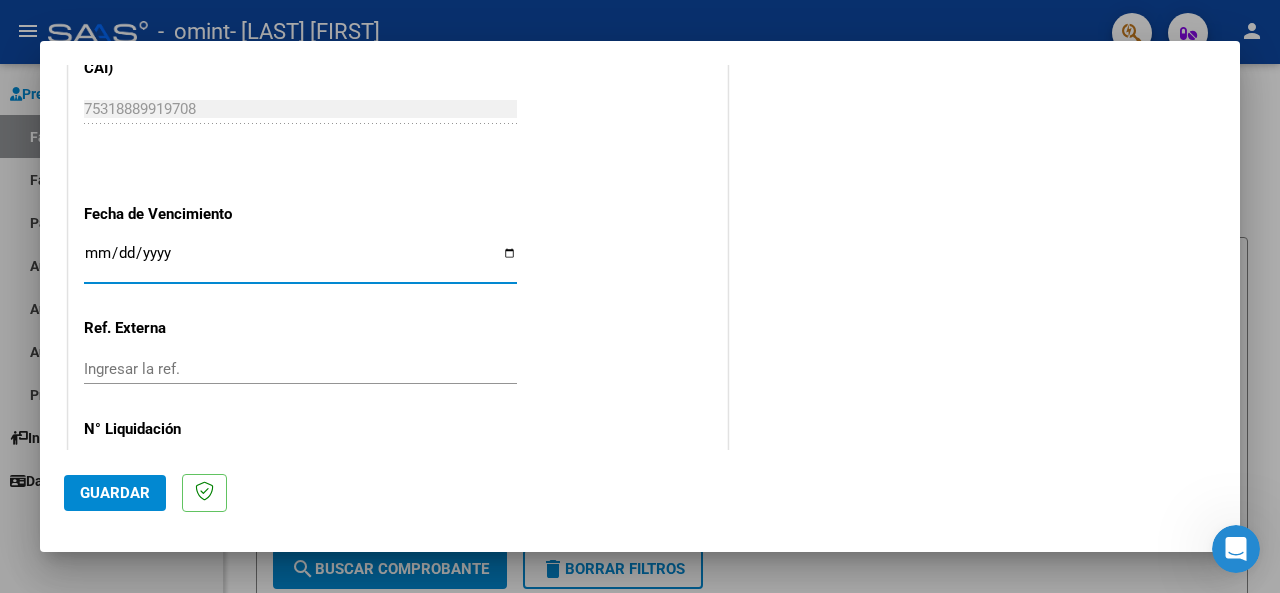 click on "Ingresar la fecha" at bounding box center [300, 261] 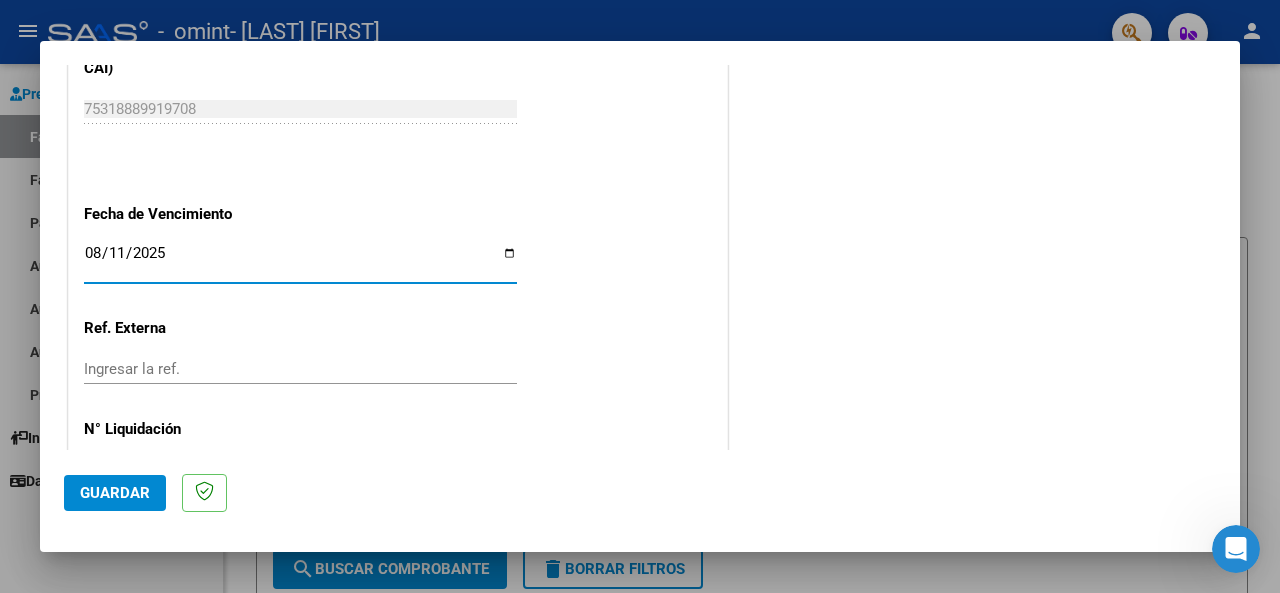 type on "2025-08-11" 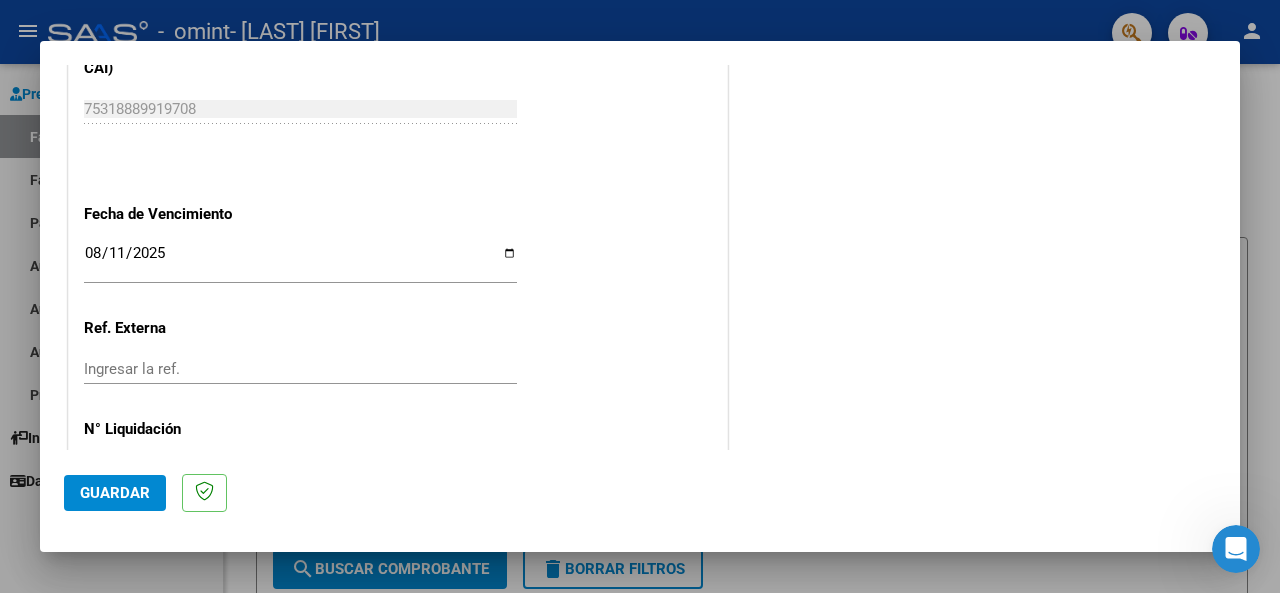 scroll, scrollTop: 1376, scrollLeft: 0, axis: vertical 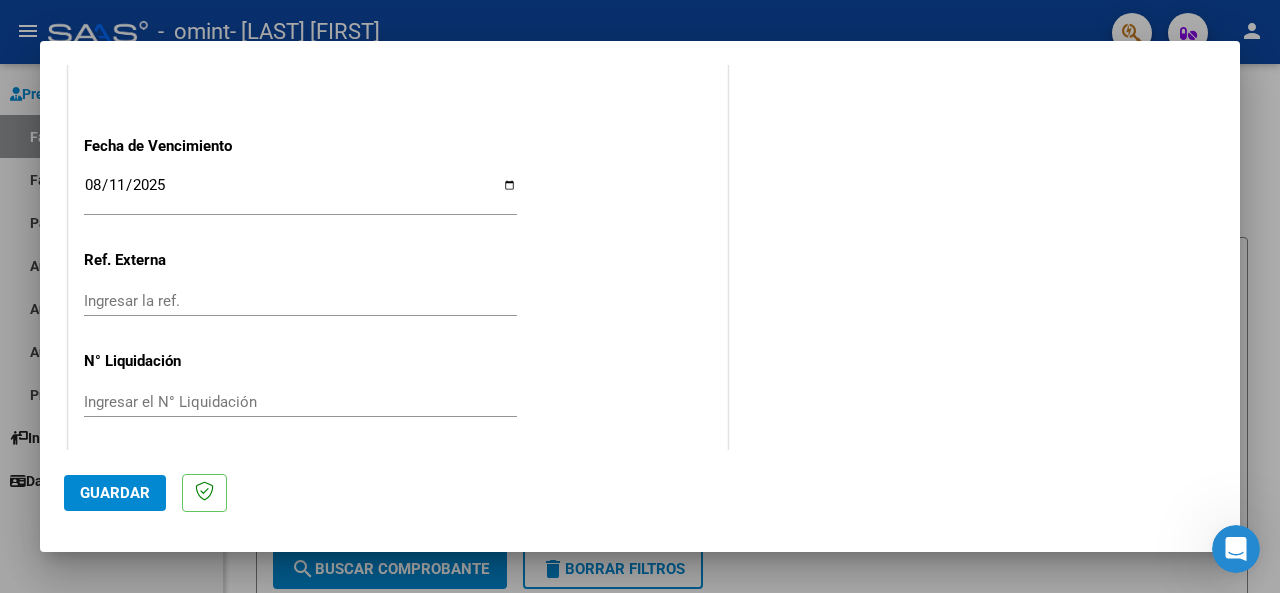 click on "Guardar" 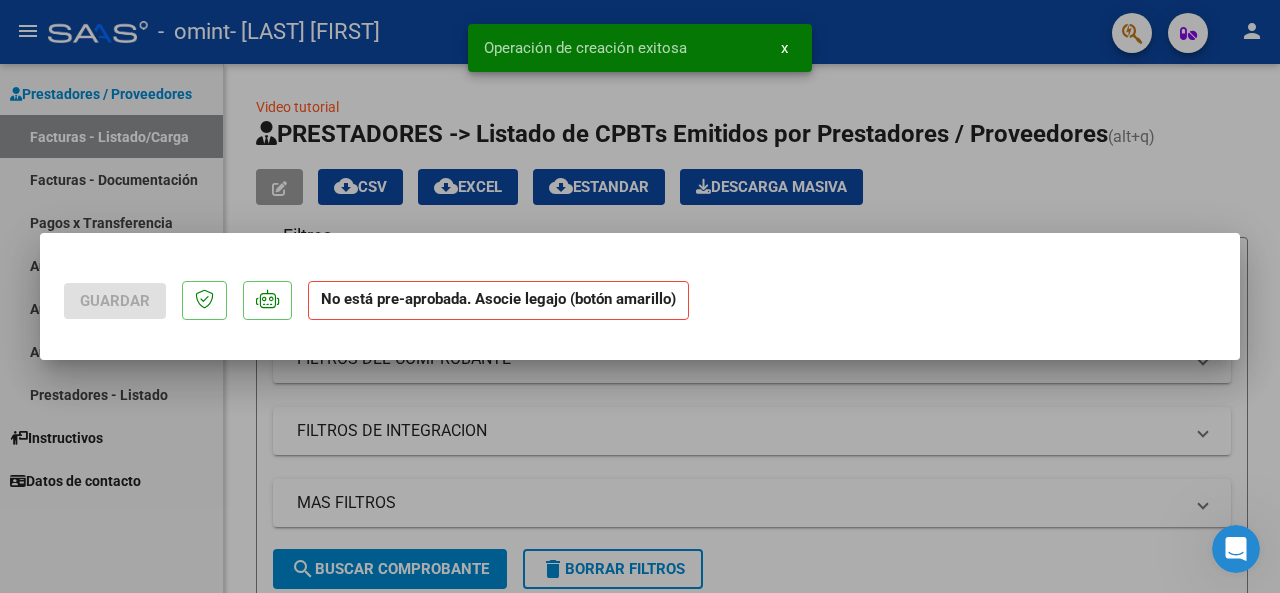 scroll, scrollTop: 0, scrollLeft: 0, axis: both 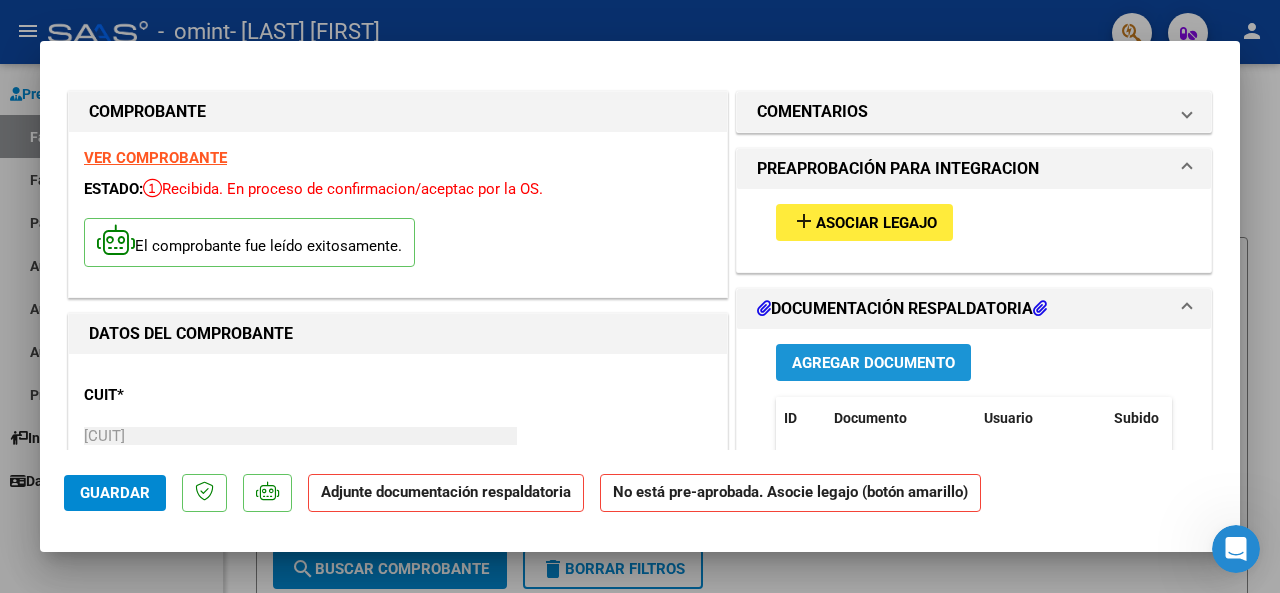 click on "Agregar Documento" at bounding box center [873, 362] 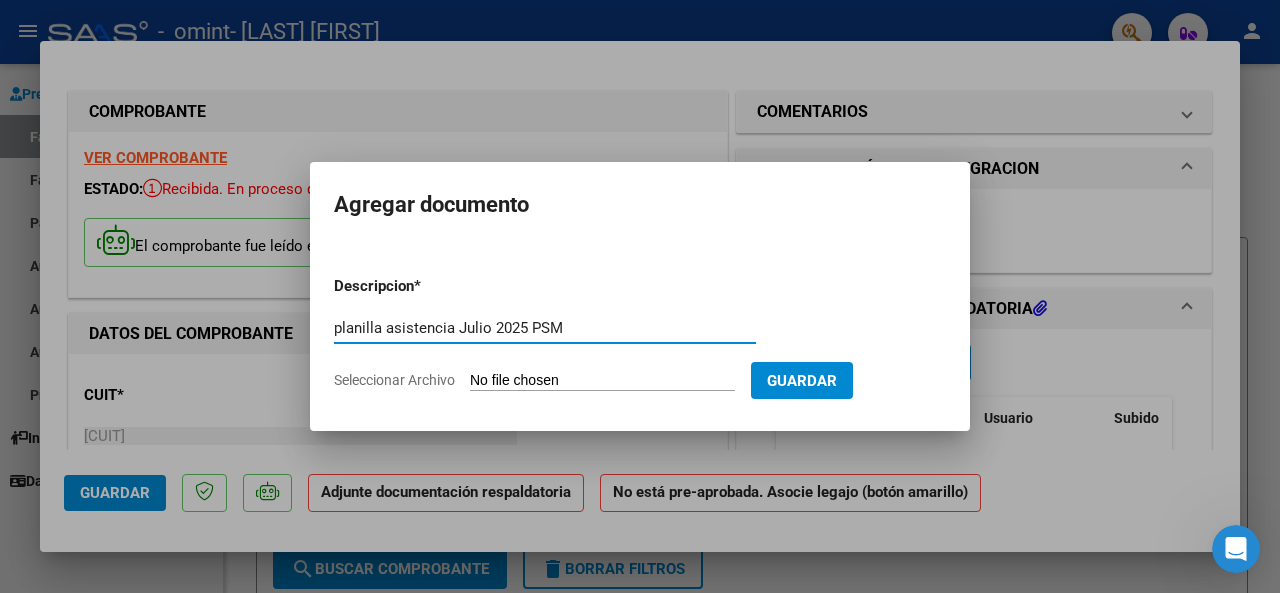 type on "planilla asistencia Julio 2025 PSM" 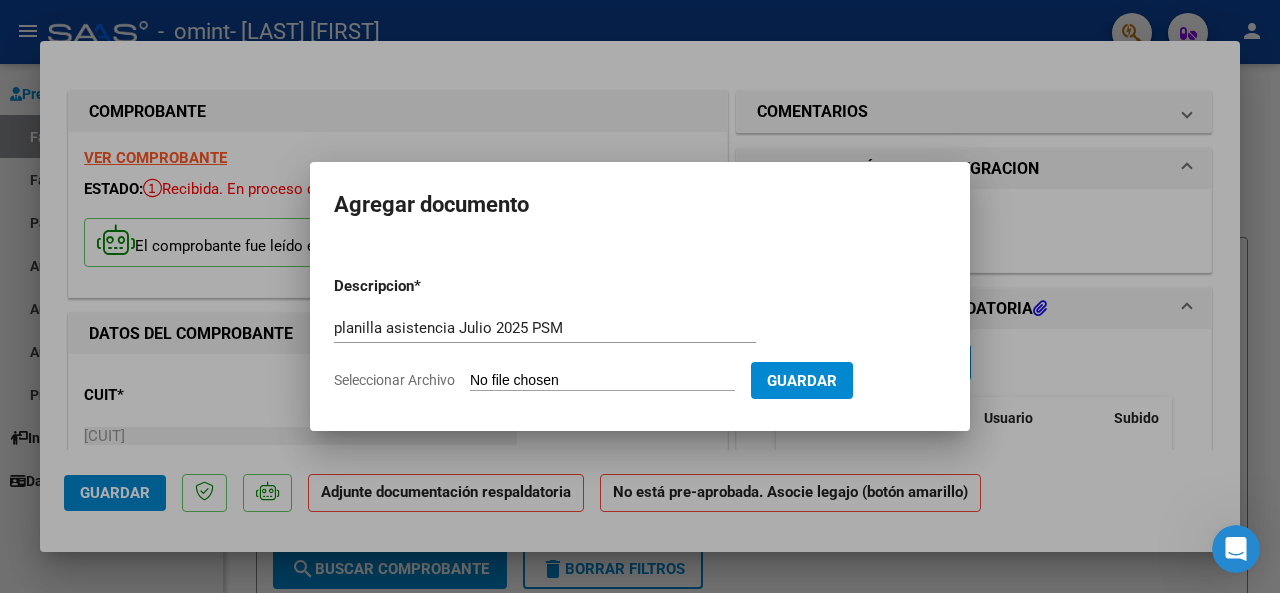 click on "Seleccionar Archivo" at bounding box center [602, 381] 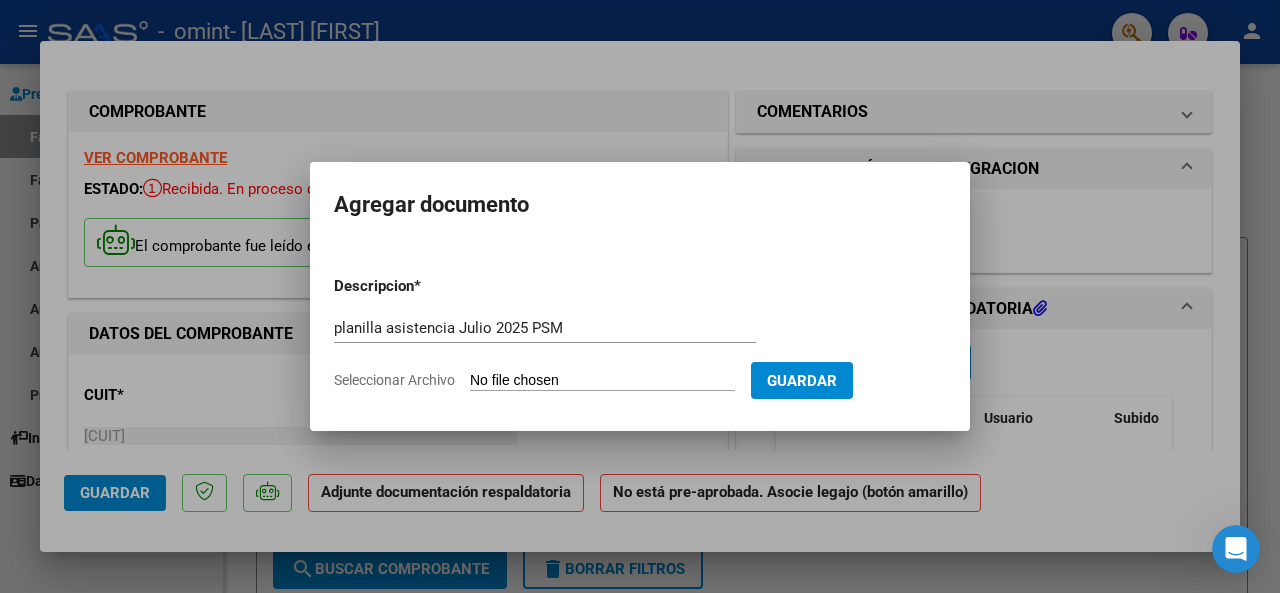 type on "C:\fakepath\Planila Asistencia [NAME] Julio -Psm.pdf" 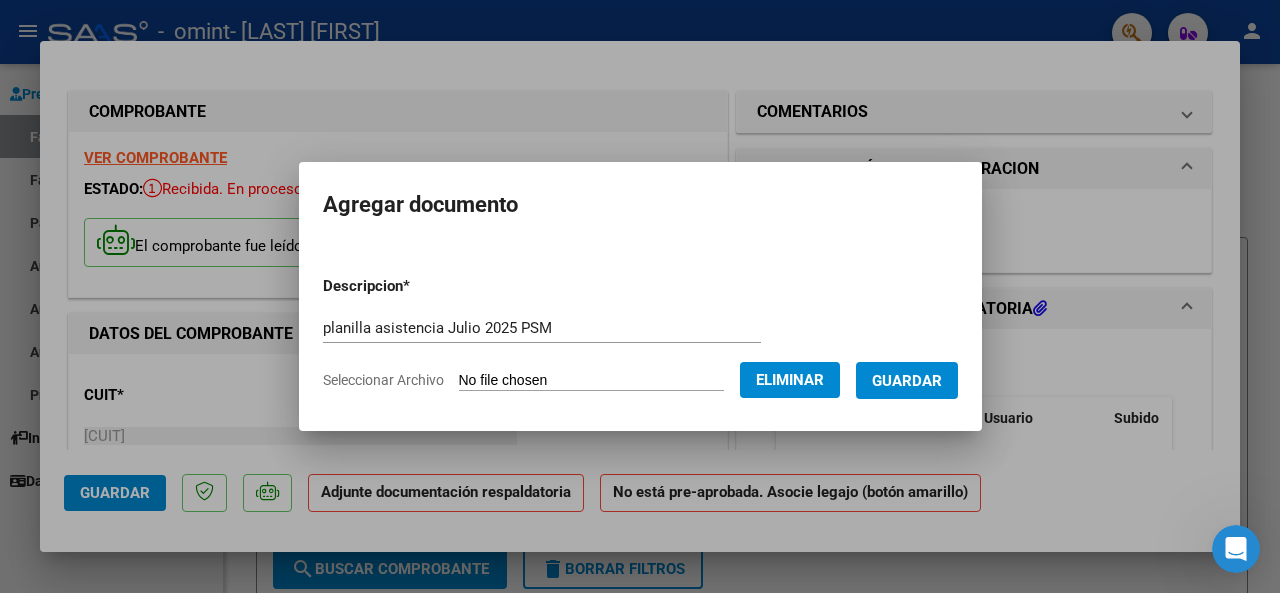 click on "Guardar" at bounding box center (907, 380) 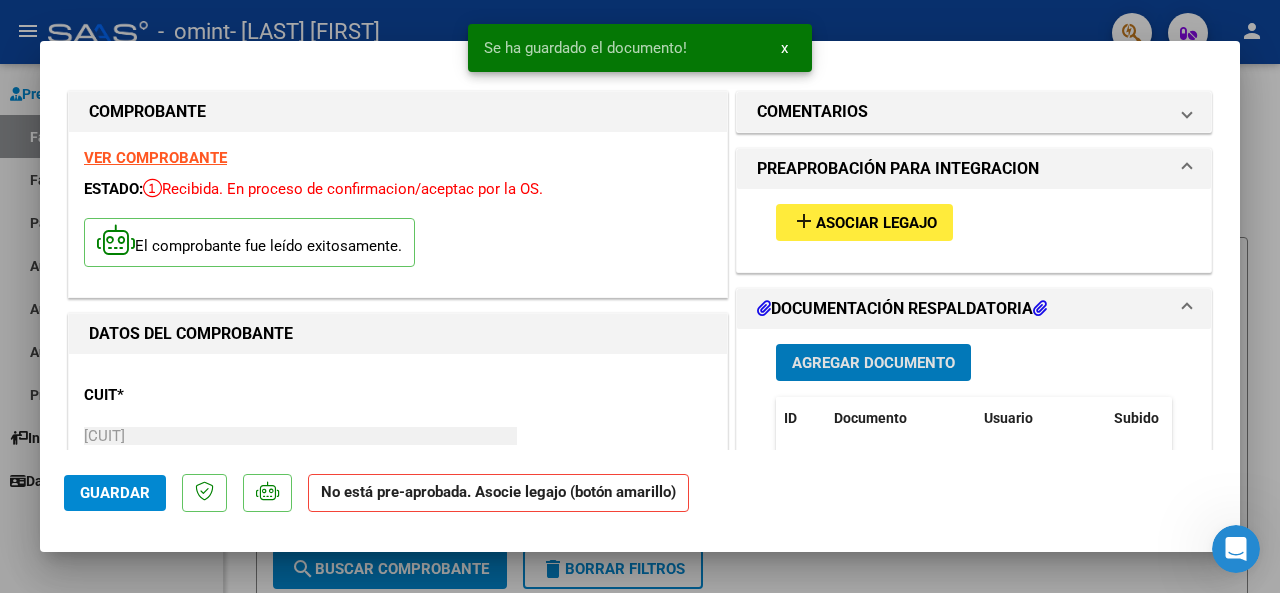 click on "Asociar Legajo" at bounding box center (876, 223) 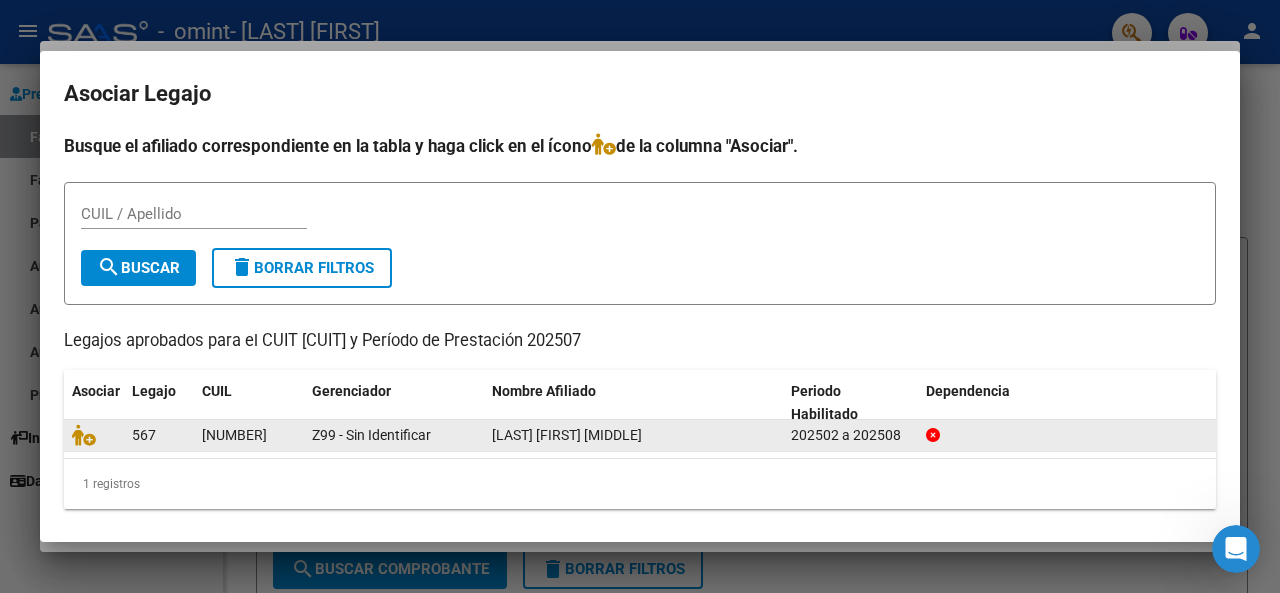 click on "Z99 - Sin Identificar" 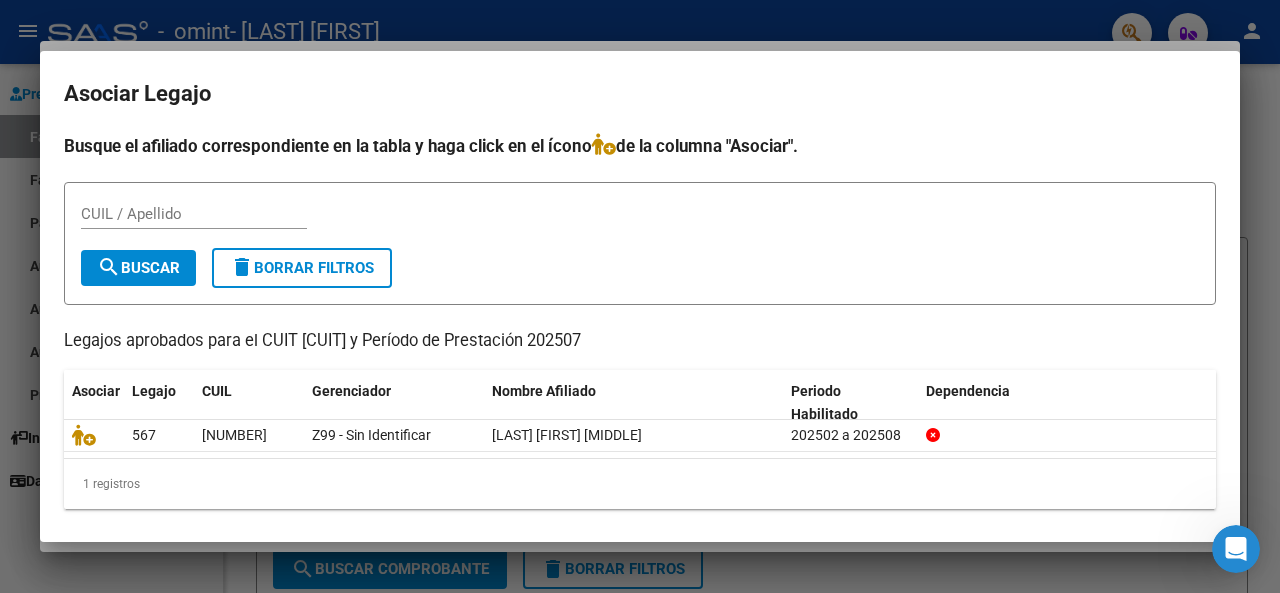 scroll, scrollTop: 4, scrollLeft: 0, axis: vertical 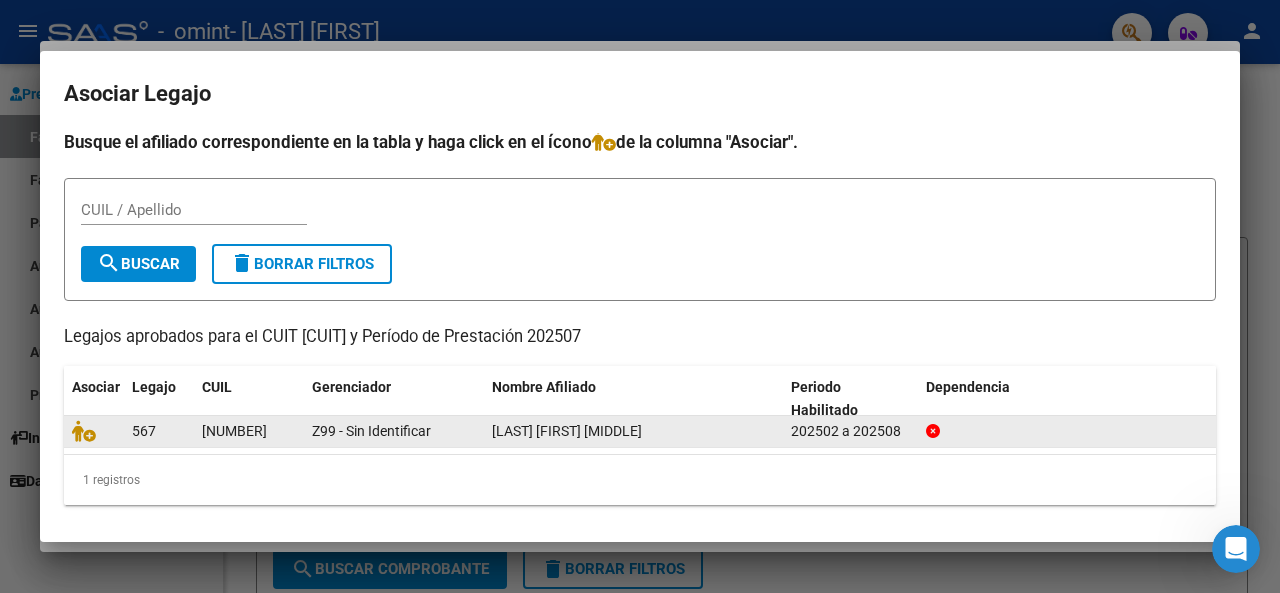 click on "[NUMBER]" 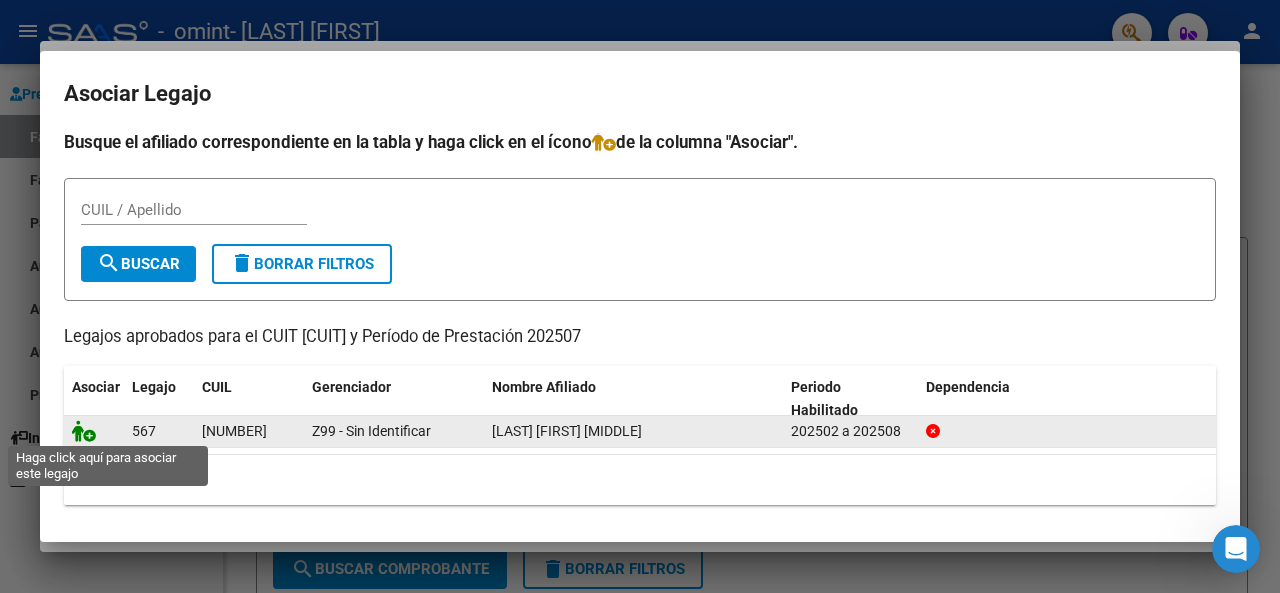 click 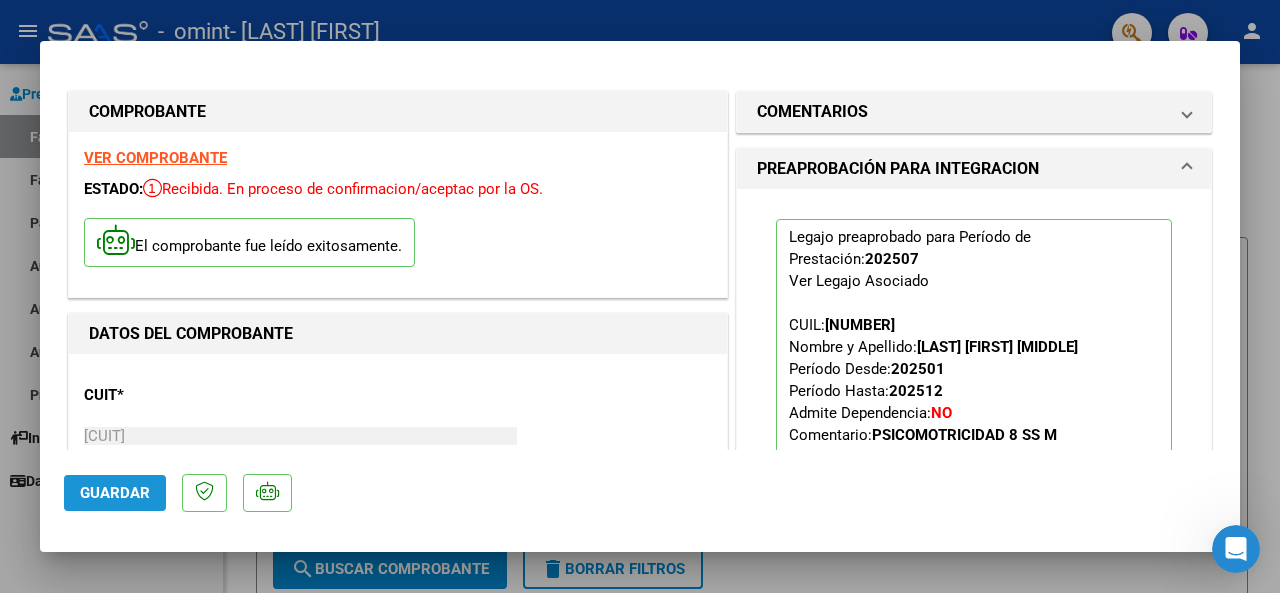 click on "Guardar" 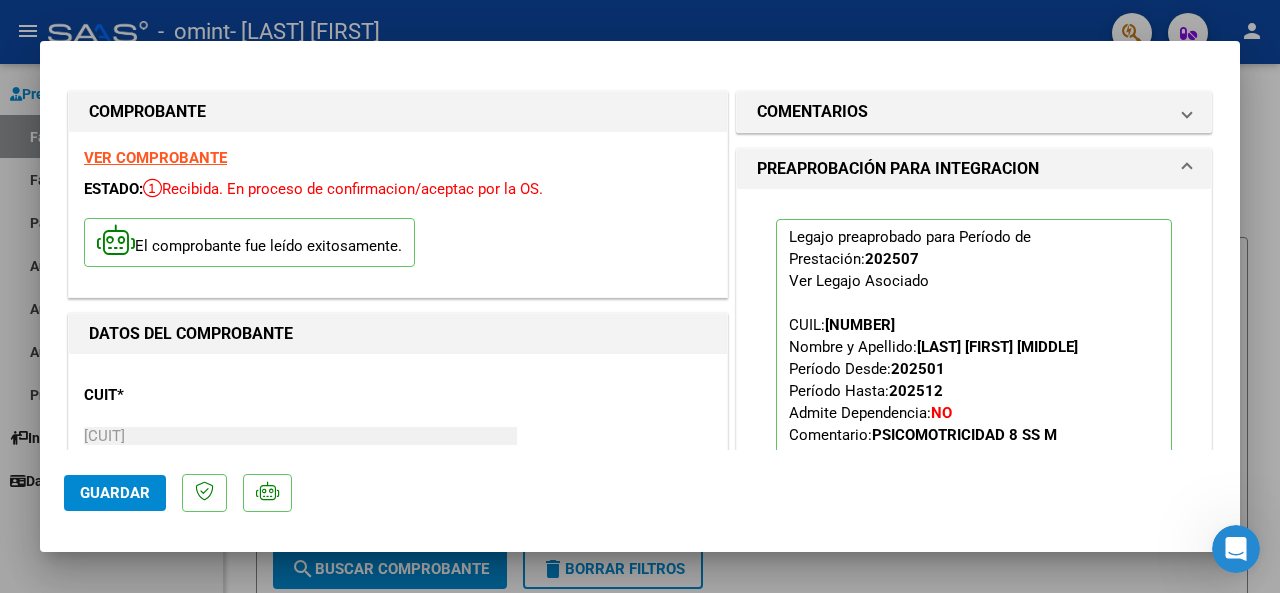 click on "Guardar" 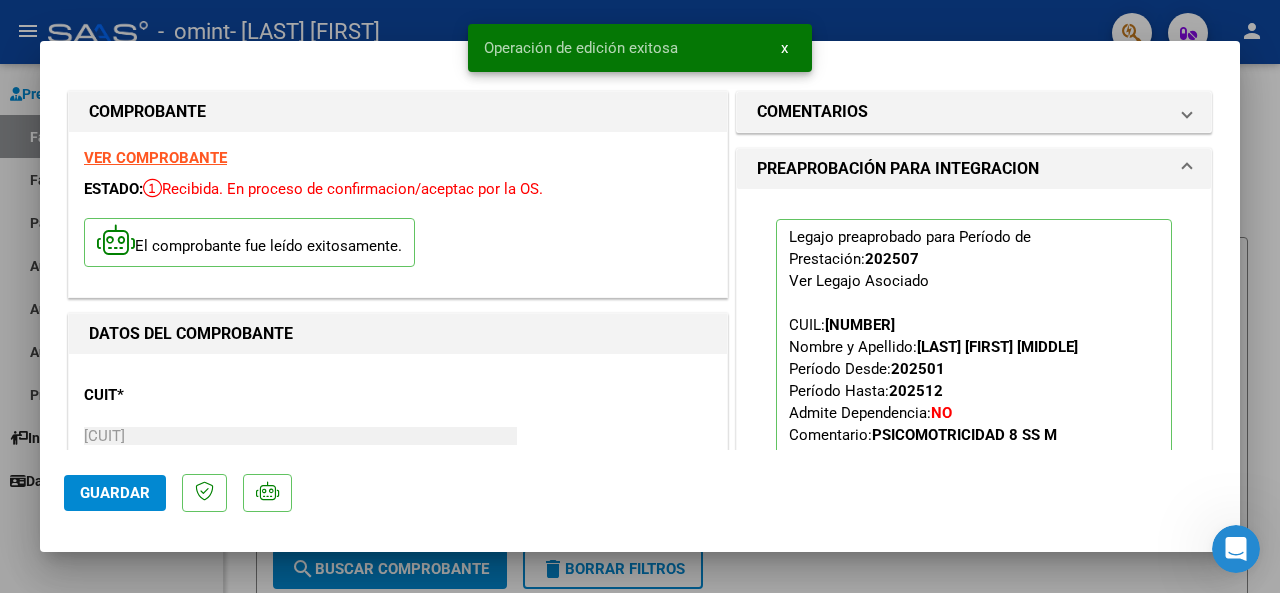 click on "VER COMPROBANTE" at bounding box center (155, 158) 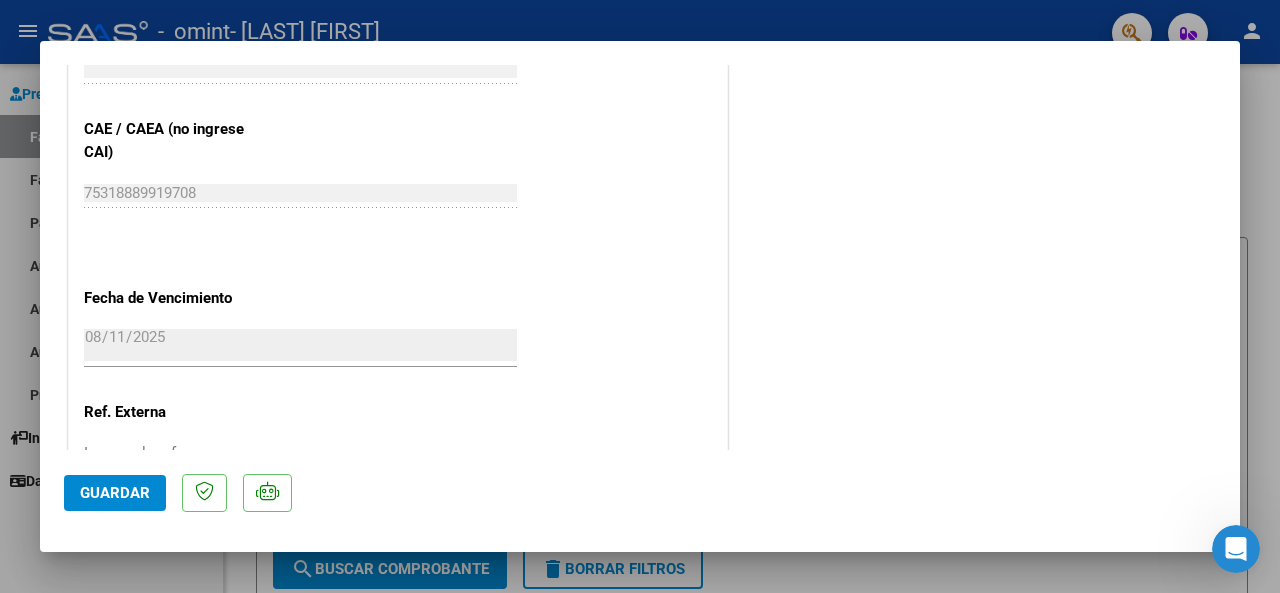 scroll, scrollTop: 1422, scrollLeft: 0, axis: vertical 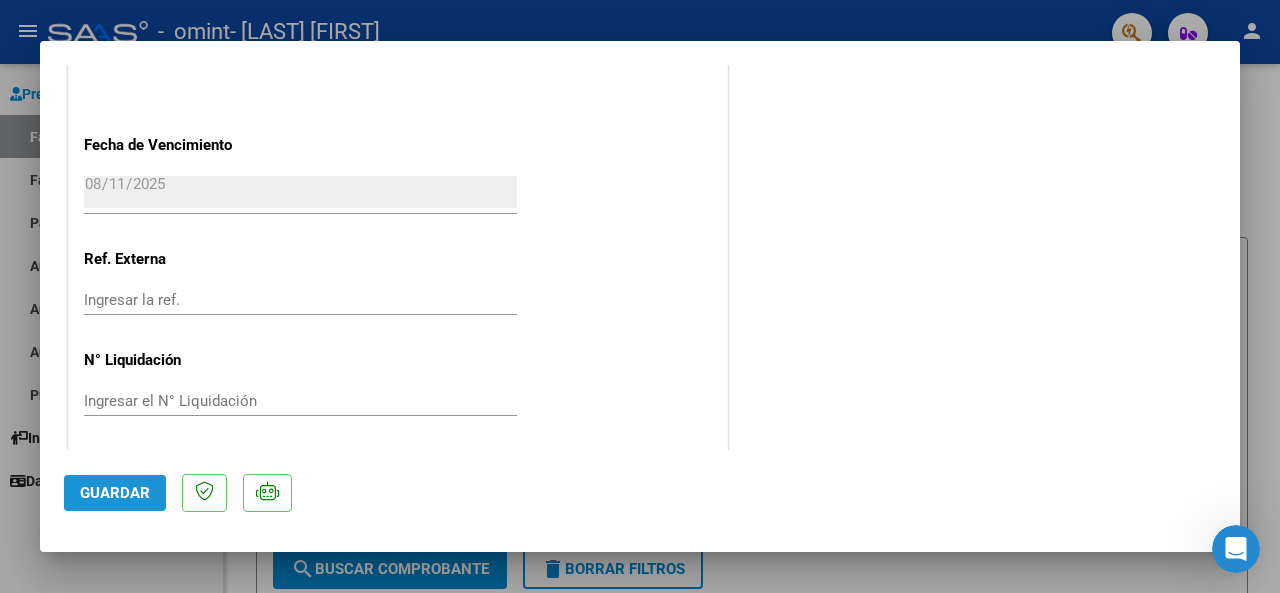 click on "Guardar" 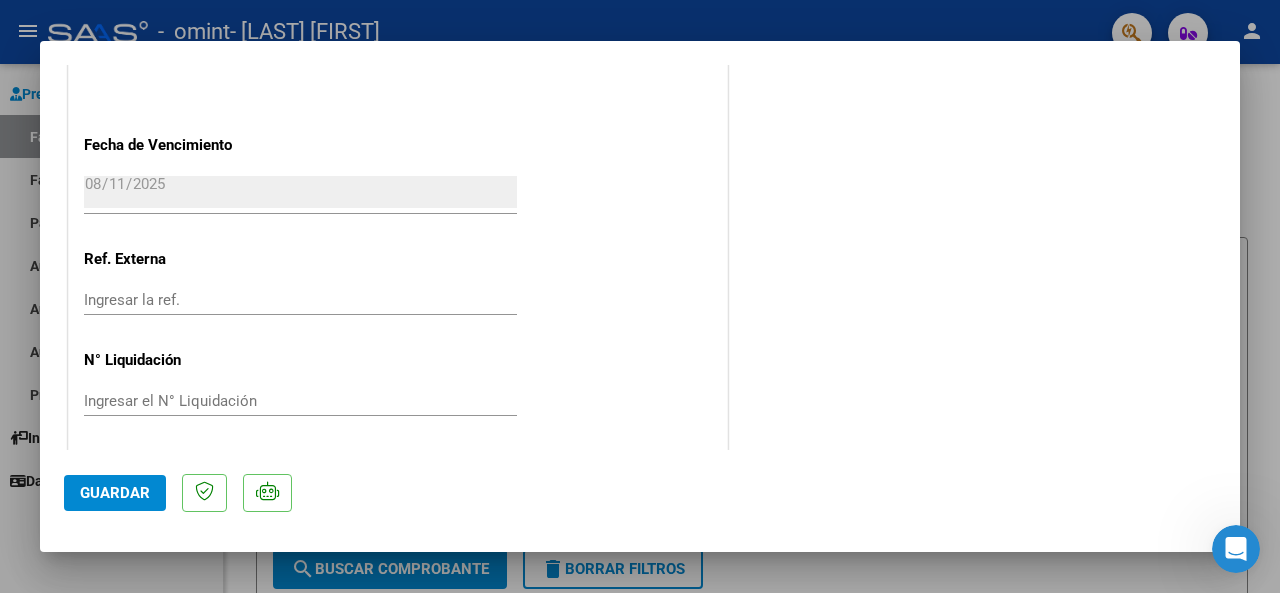 click on "Guardar" 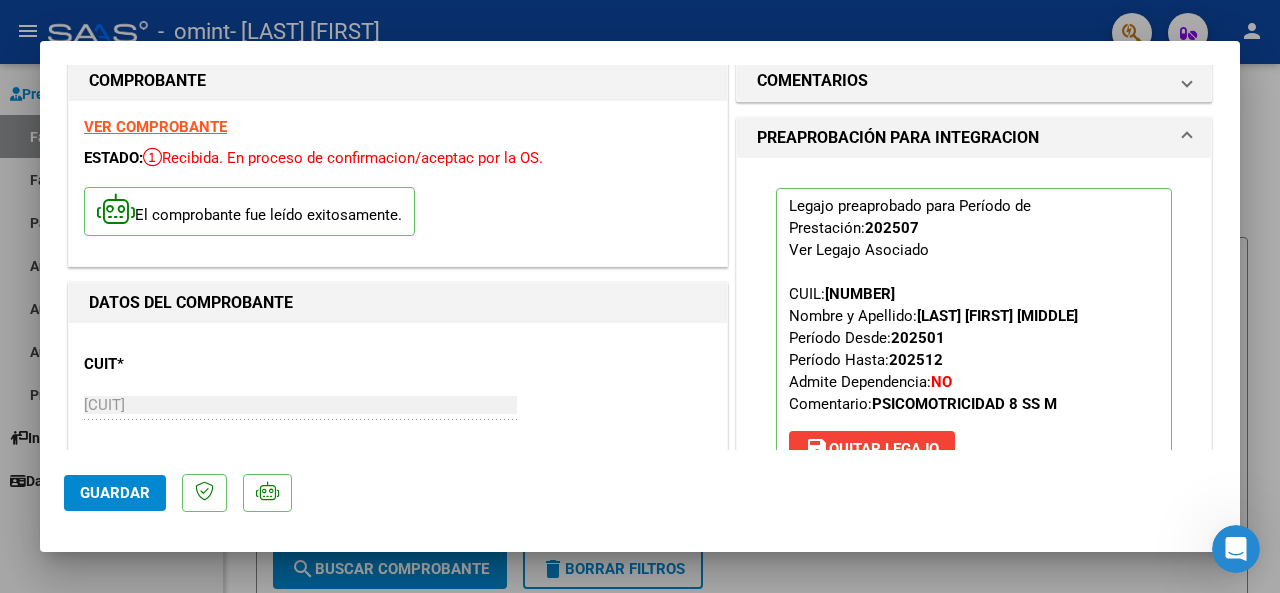 scroll, scrollTop: 0, scrollLeft: 0, axis: both 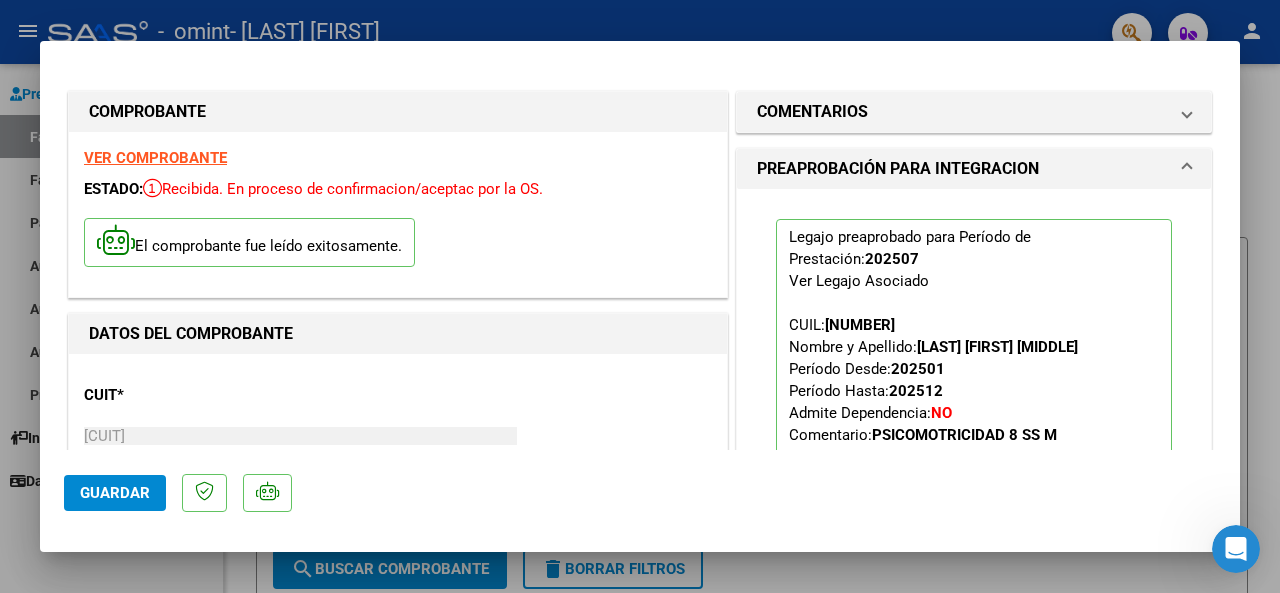click at bounding box center [640, 296] 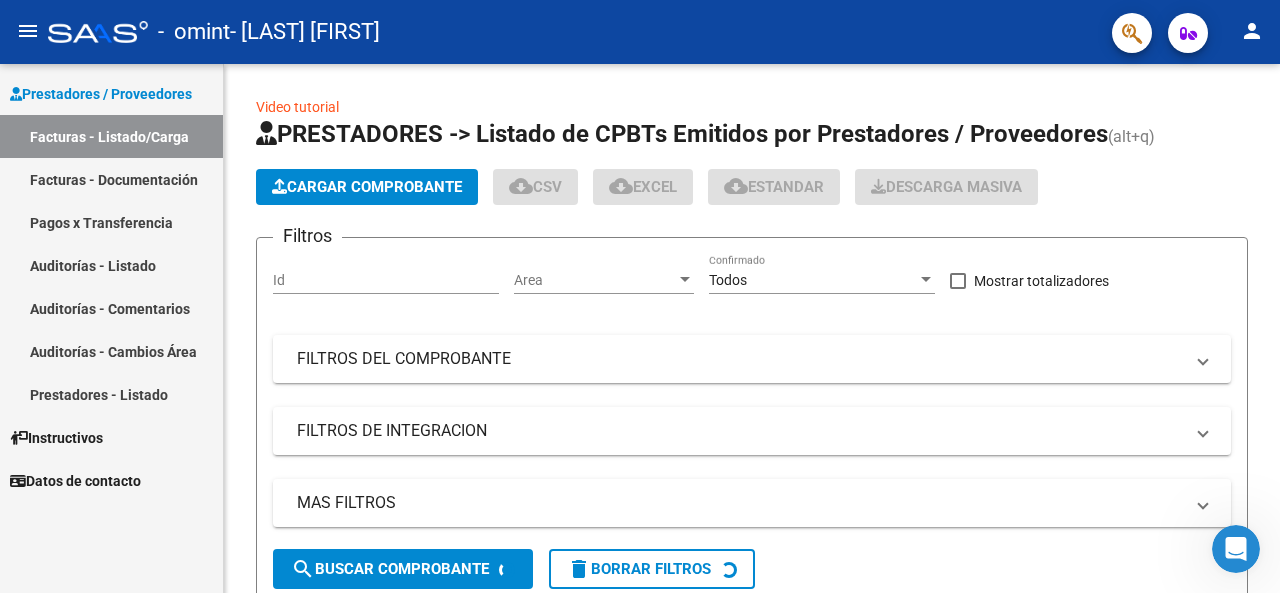 click on "-  omint   - [LAST] [FIRST]" 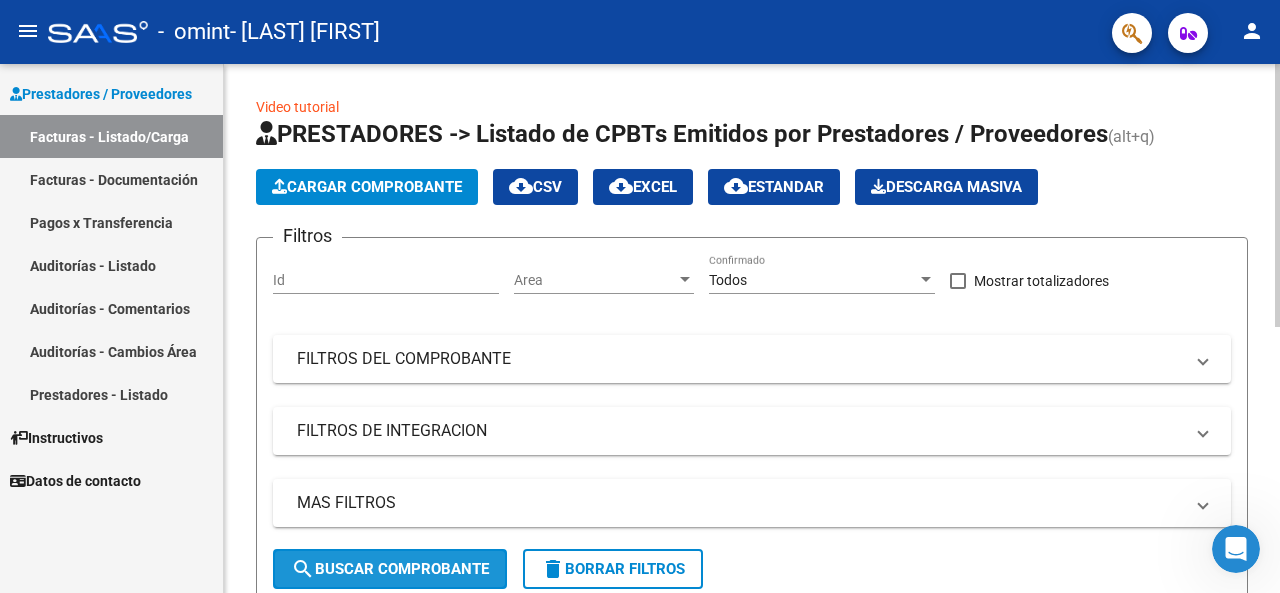 click on "search  Buscar Comprobante" 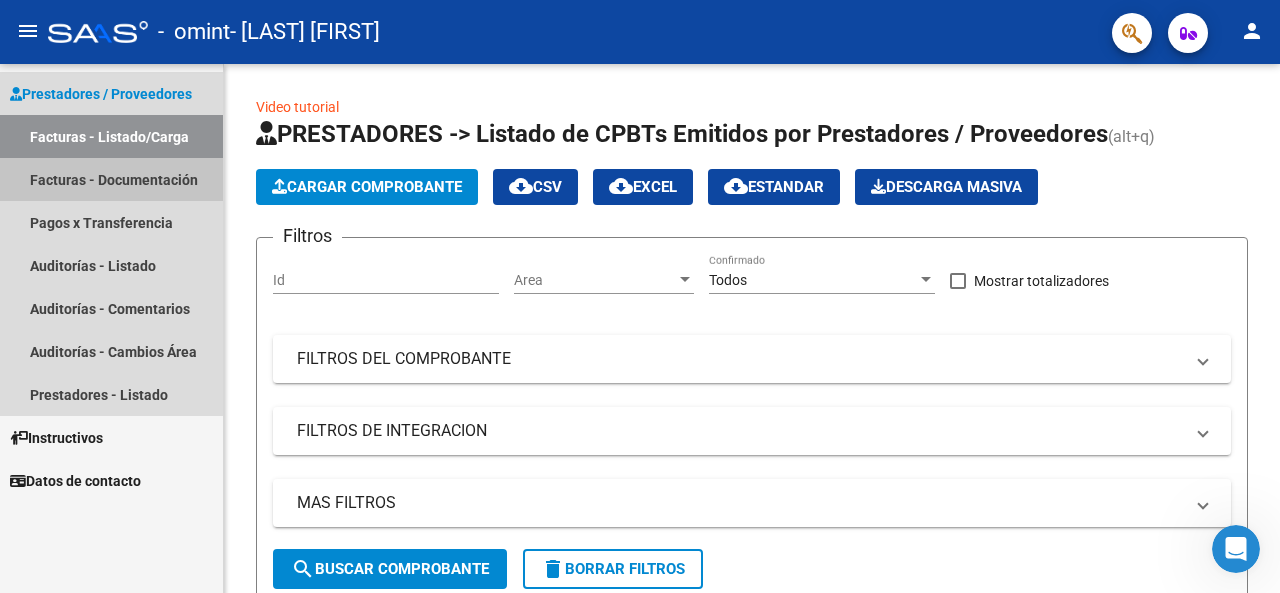click on "Facturas - Documentación" at bounding box center [111, 179] 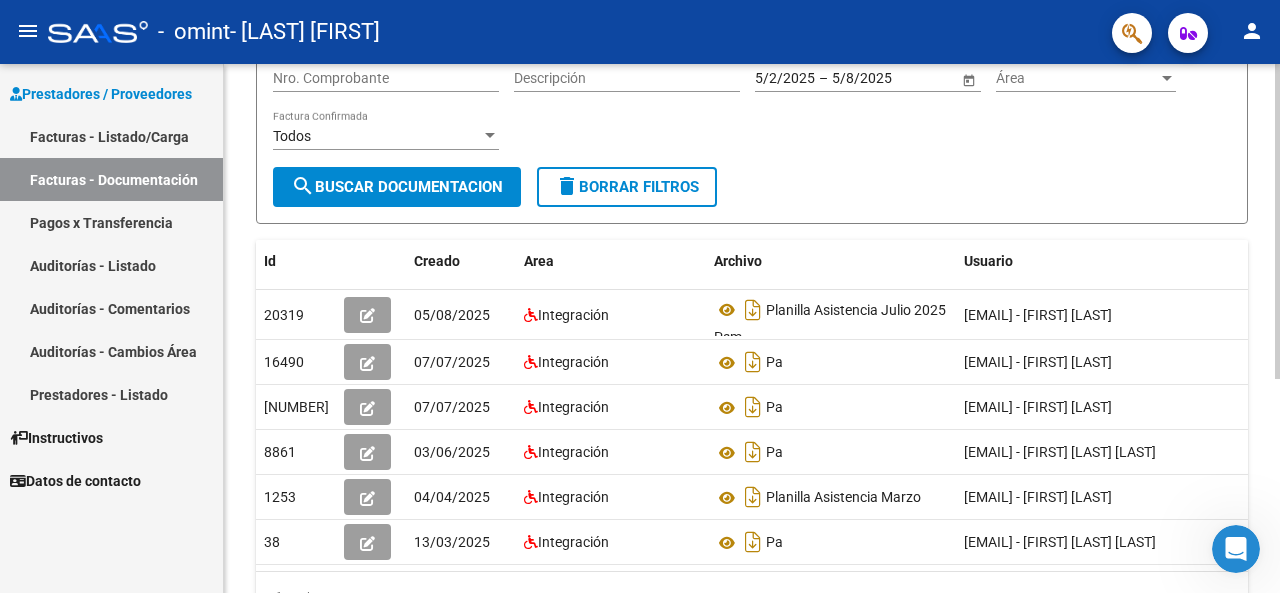scroll, scrollTop: 265, scrollLeft: 0, axis: vertical 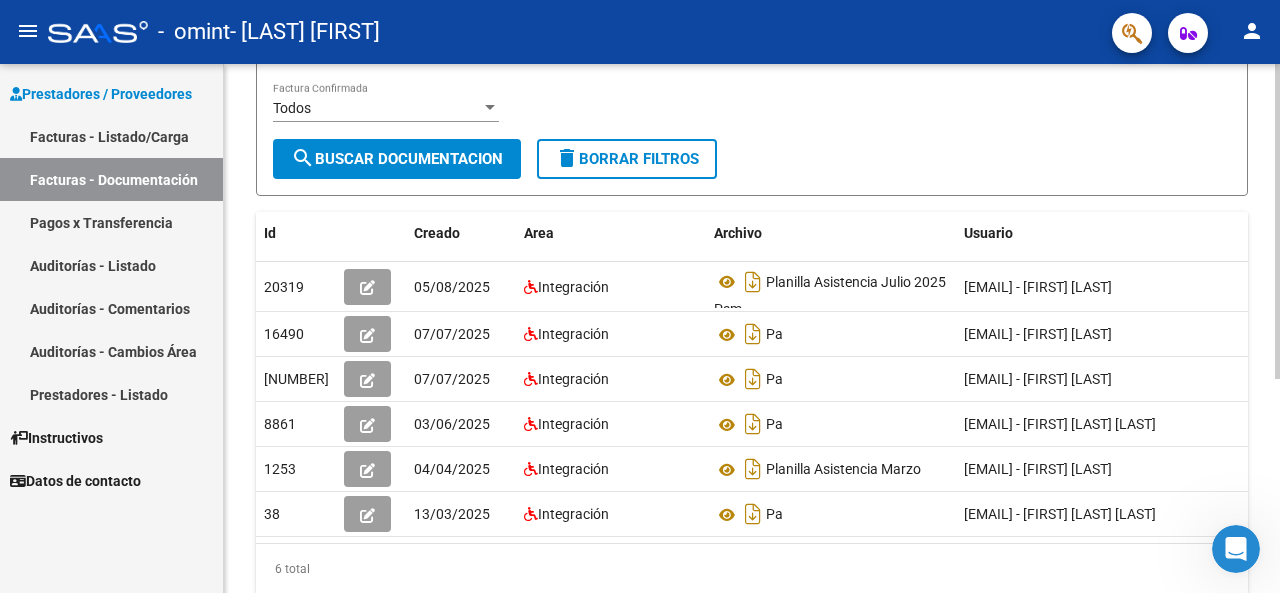 click on "PRESTADORES -> Comprobantes - Documentación Respaldatoria cloud_download  Exportar CSV   Descarga Masiva
Filtros Id CUIT / Razón Social Pto. Venta Nro. Comprobante Descripción 5/2/2025 5/2/2025 – 5/8/2025 5/8/2025 Fec. Cargado Desde / Hasta Área Área Todos Factura Confirmada search  Buscar Documentacion  delete  Borrar Filtros  Id Creado Area Archivo Usuario Acción 20319
05/08/2025 Integración Planilla Asistencia Julio 2025 Psm   [EMAIL] -   [FIRST] [LAST]  16490
07/07/2025 Integración Pa  [EMAIL] - [FIRST] [LAST]  16488
07/07/2025 Integración Pa  [EMAIL] - [FIRST] [LAST]  8861
03/06/2025 Integración Pa  [EMAIL] - [FIRST] [LAST] [LAST]   1253
04/04/2025 Integración Planilla Asistencia Marzo  [EMAIL] -   [FIRST] [LAST]  38
13/03/2025 Integración Pa  [EMAIL] - [FIRST] [LAST] [LAST]   6 total   1" 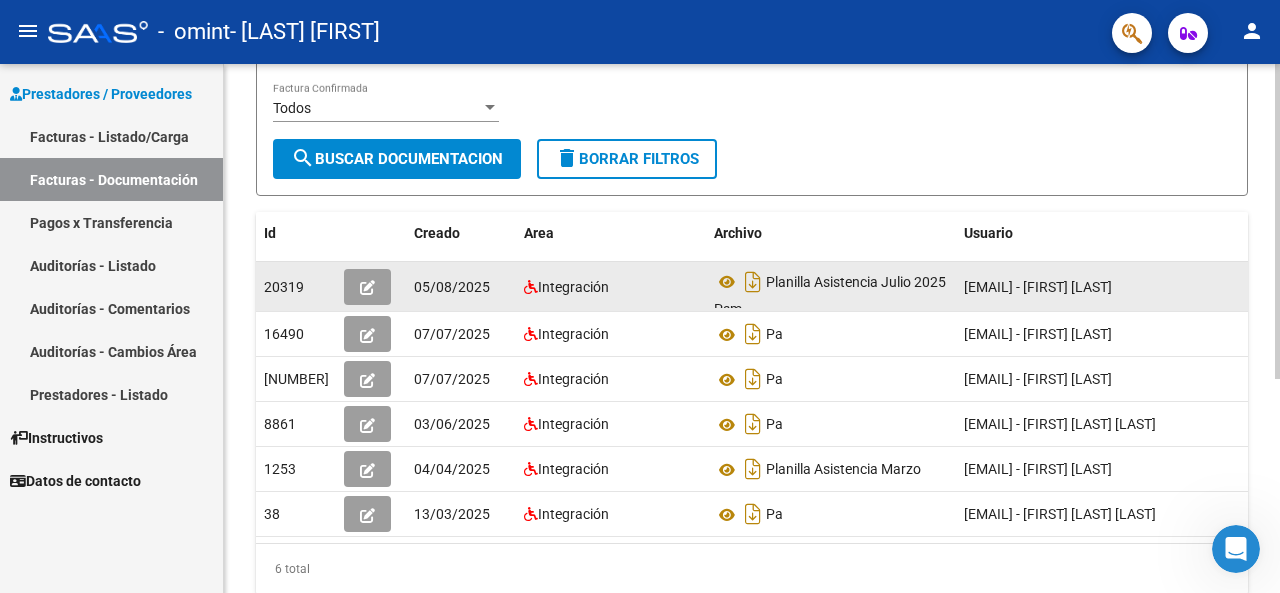 click on "05/08/2025" 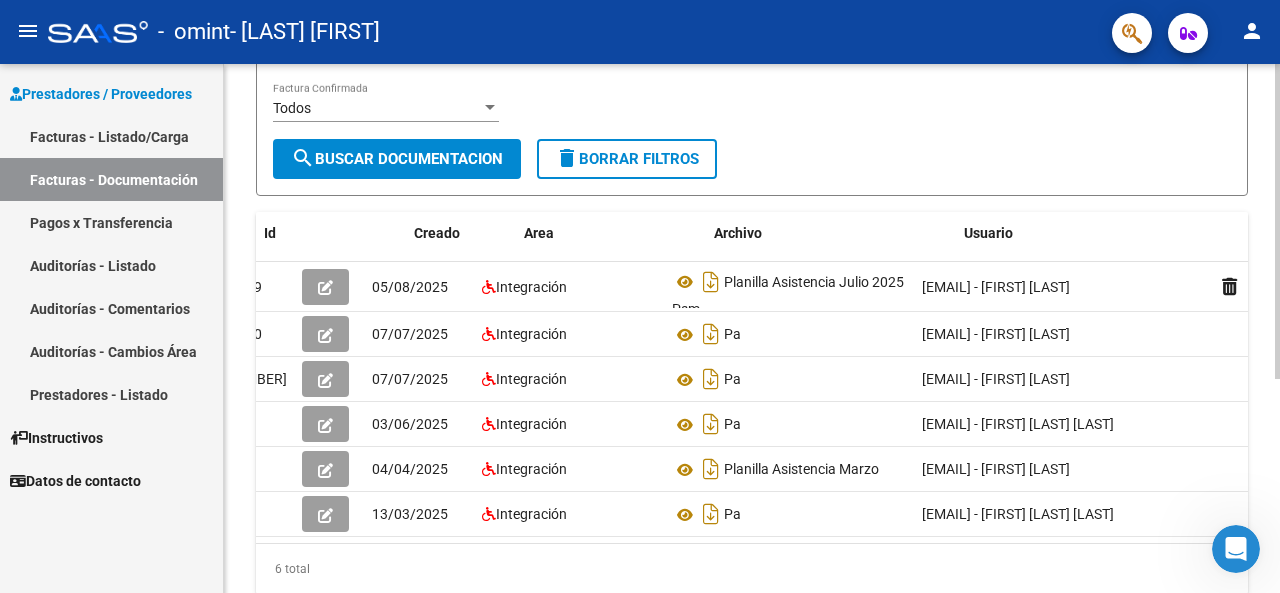 scroll, scrollTop: 0, scrollLeft: 0, axis: both 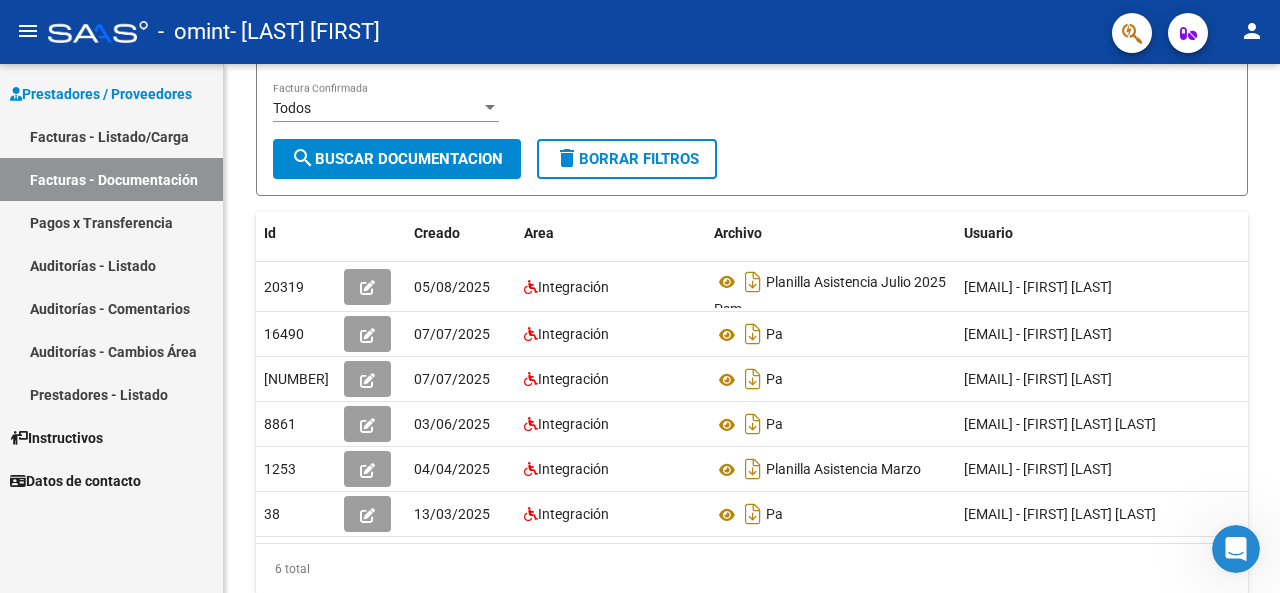 click on "Auditorías - Comentarios" at bounding box center [111, 308] 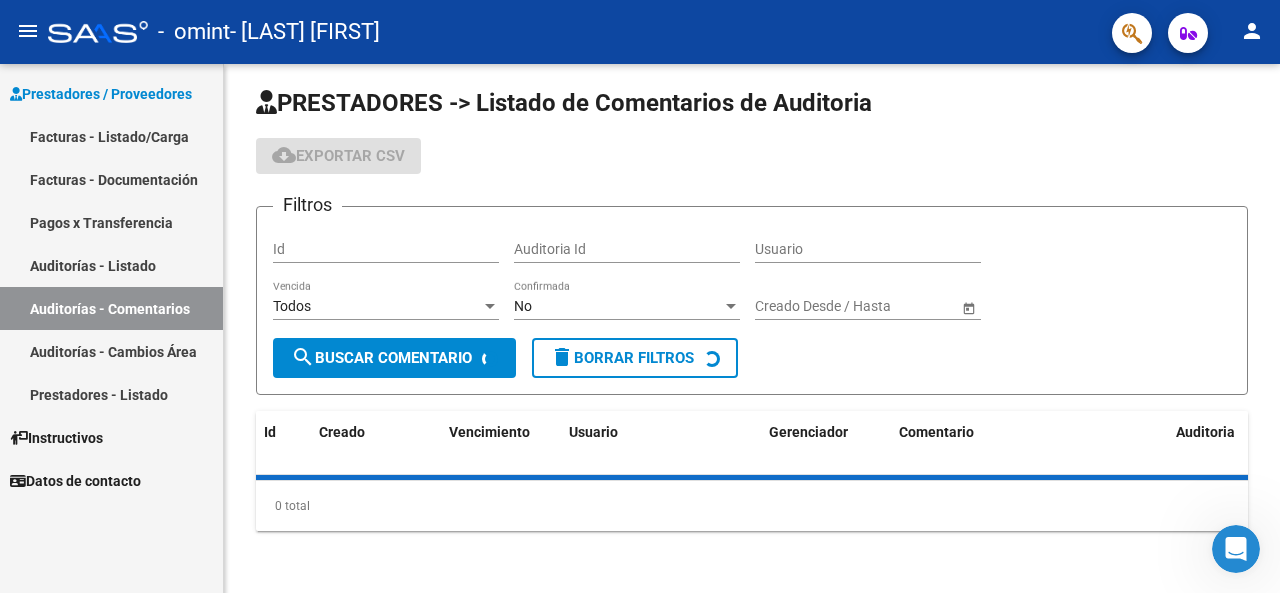 scroll, scrollTop: 54, scrollLeft: 0, axis: vertical 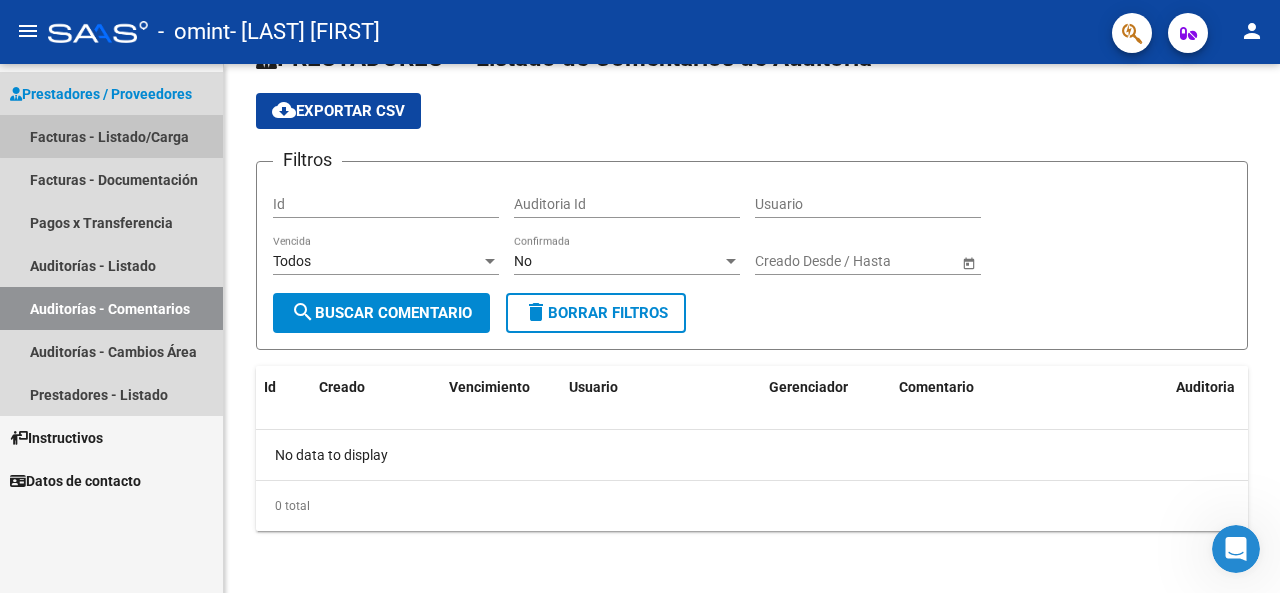 click on "Facturas - Listado/Carga" at bounding box center [111, 136] 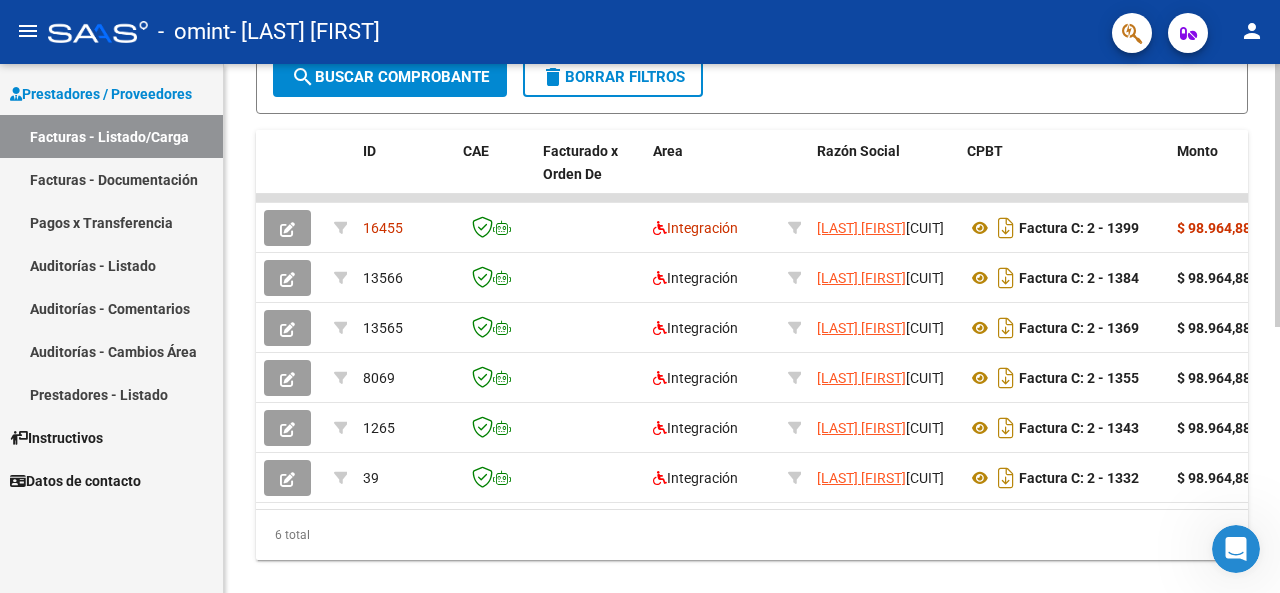 scroll, scrollTop: 494, scrollLeft: 0, axis: vertical 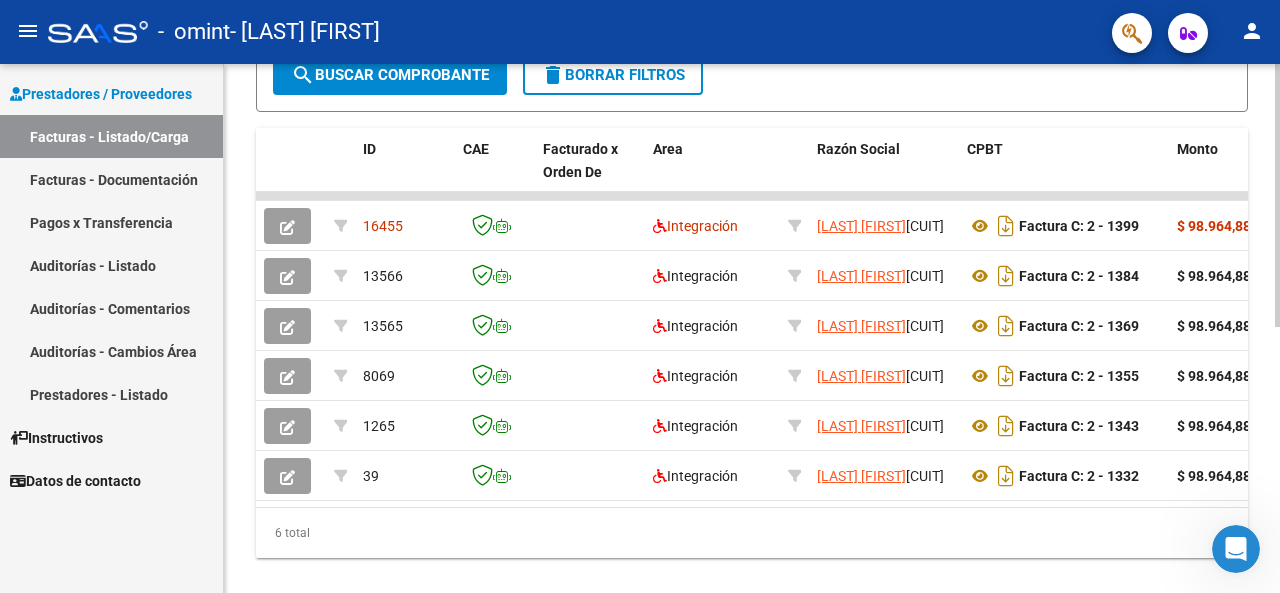 click 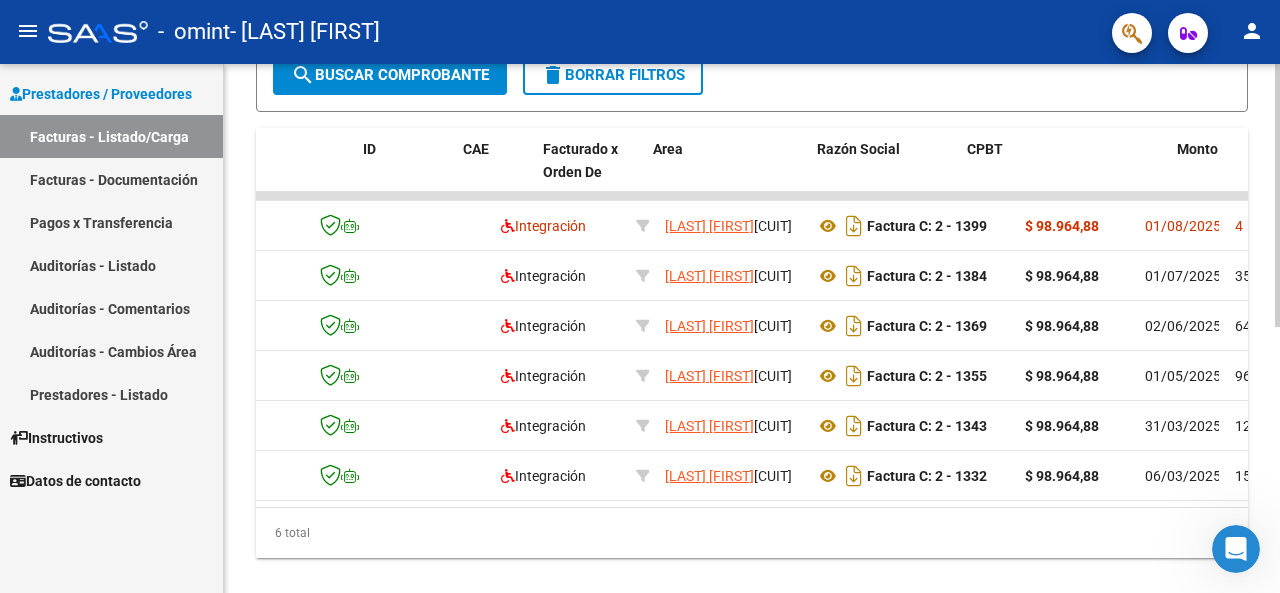 scroll, scrollTop: 0, scrollLeft: 0, axis: both 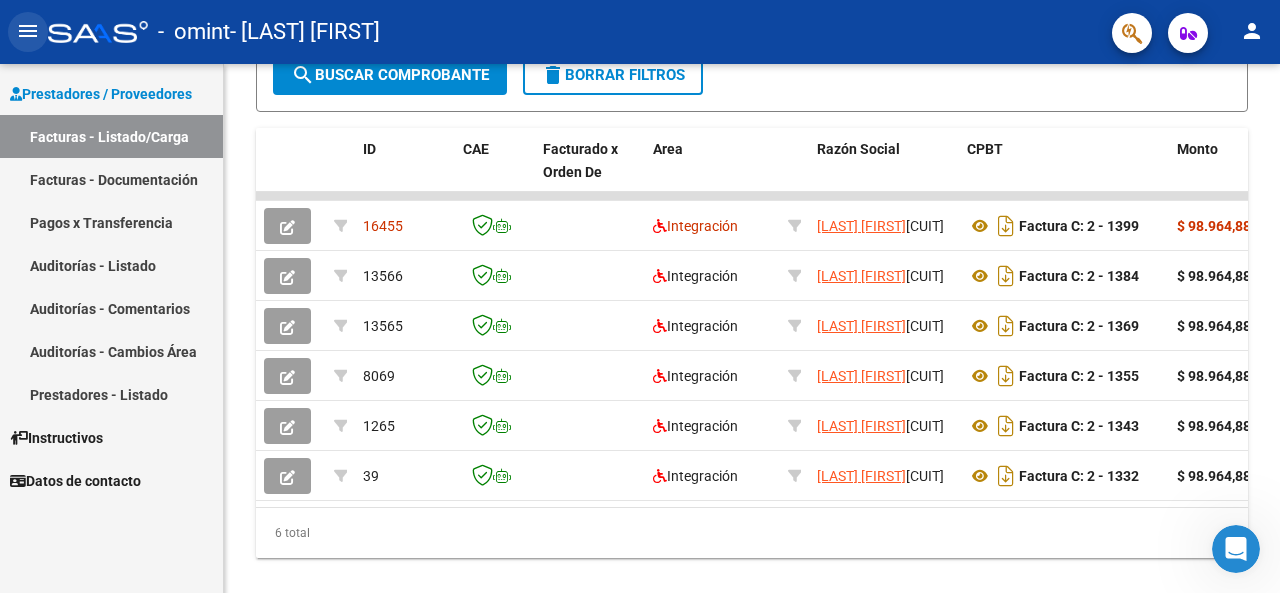 click on "menu" 